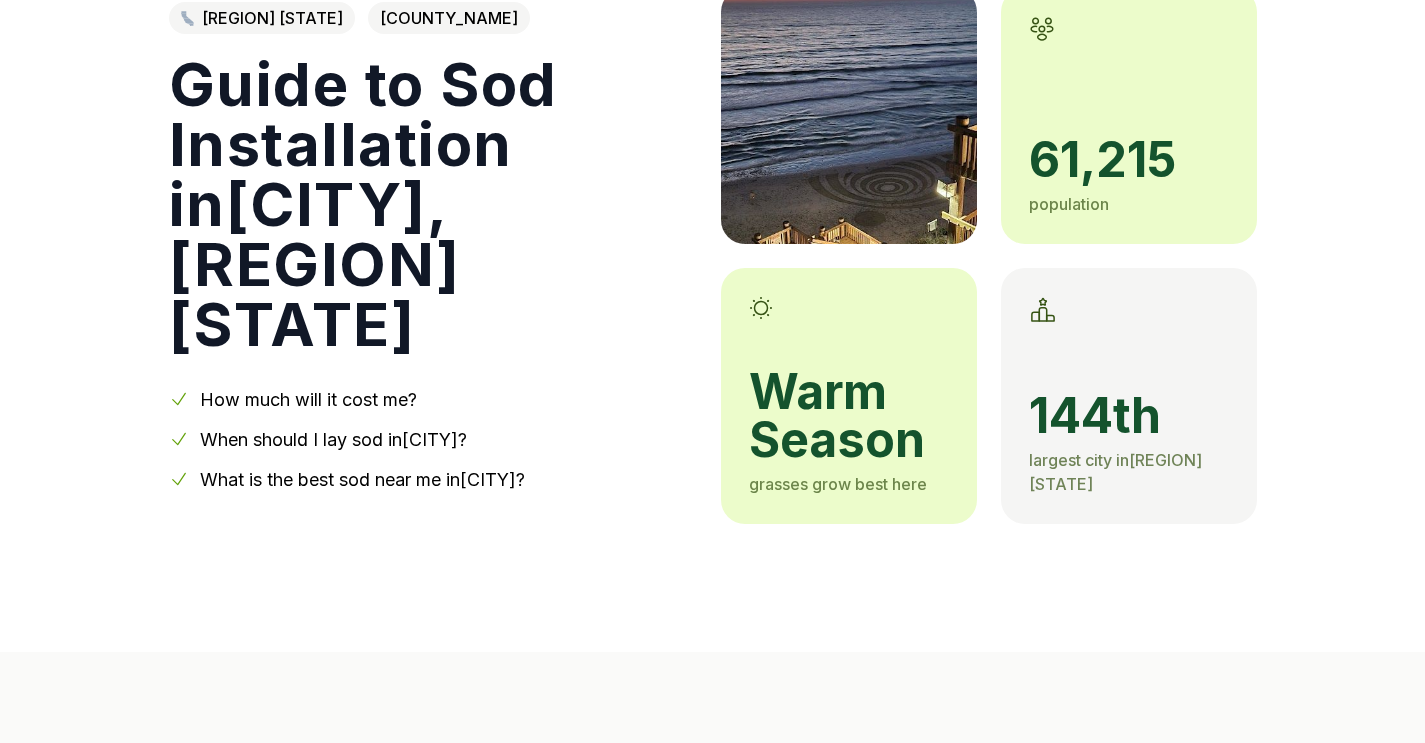 scroll, scrollTop: 179, scrollLeft: 1, axis: both 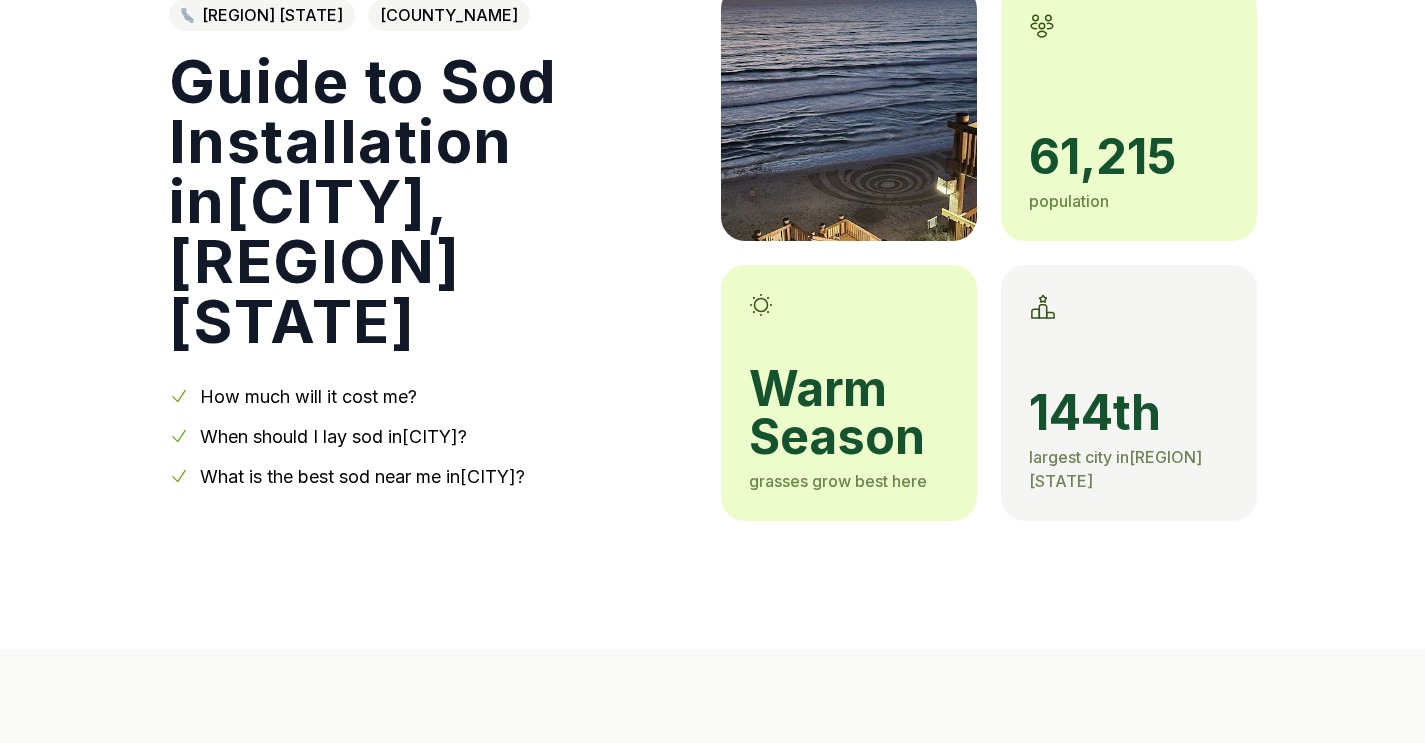 click on "How much will it cost me?" at bounding box center (308, 396) 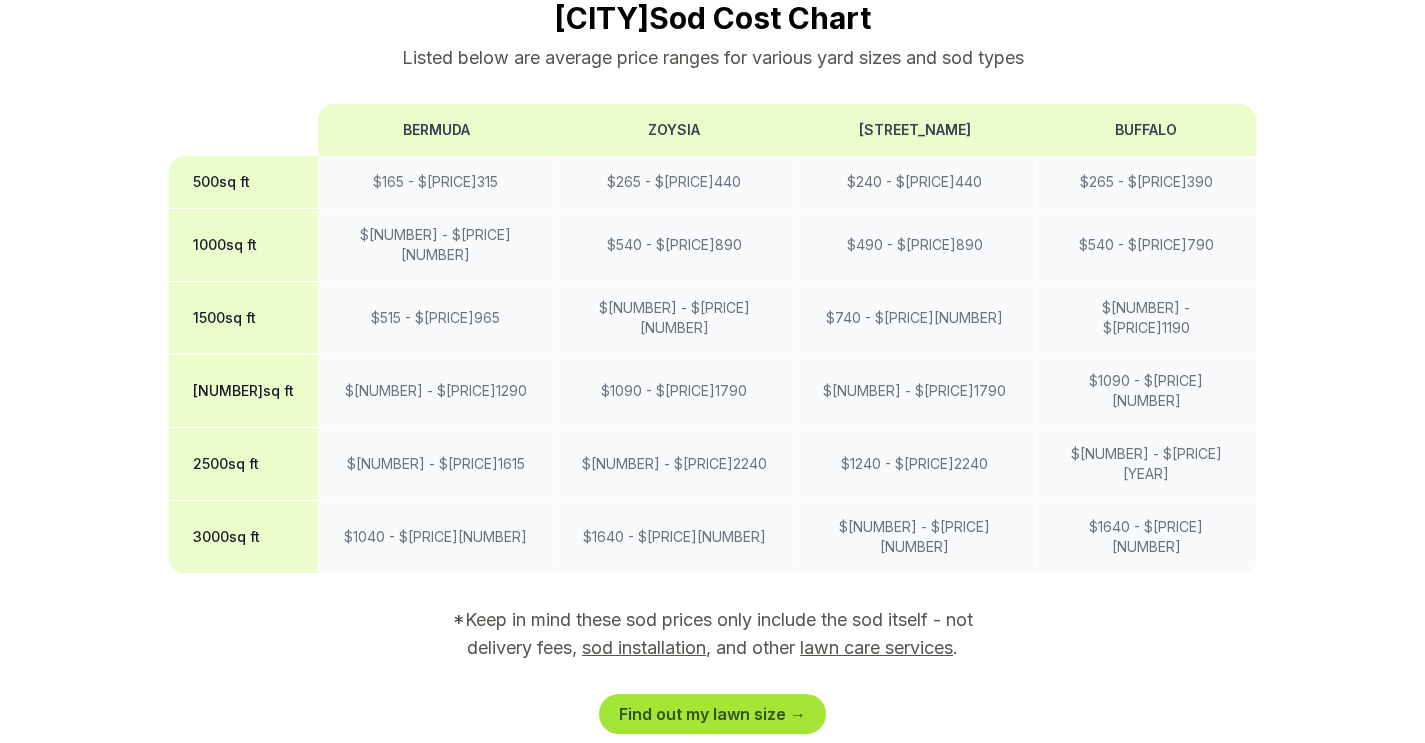 click on "Find out my lawn size →" at bounding box center (712, 714) 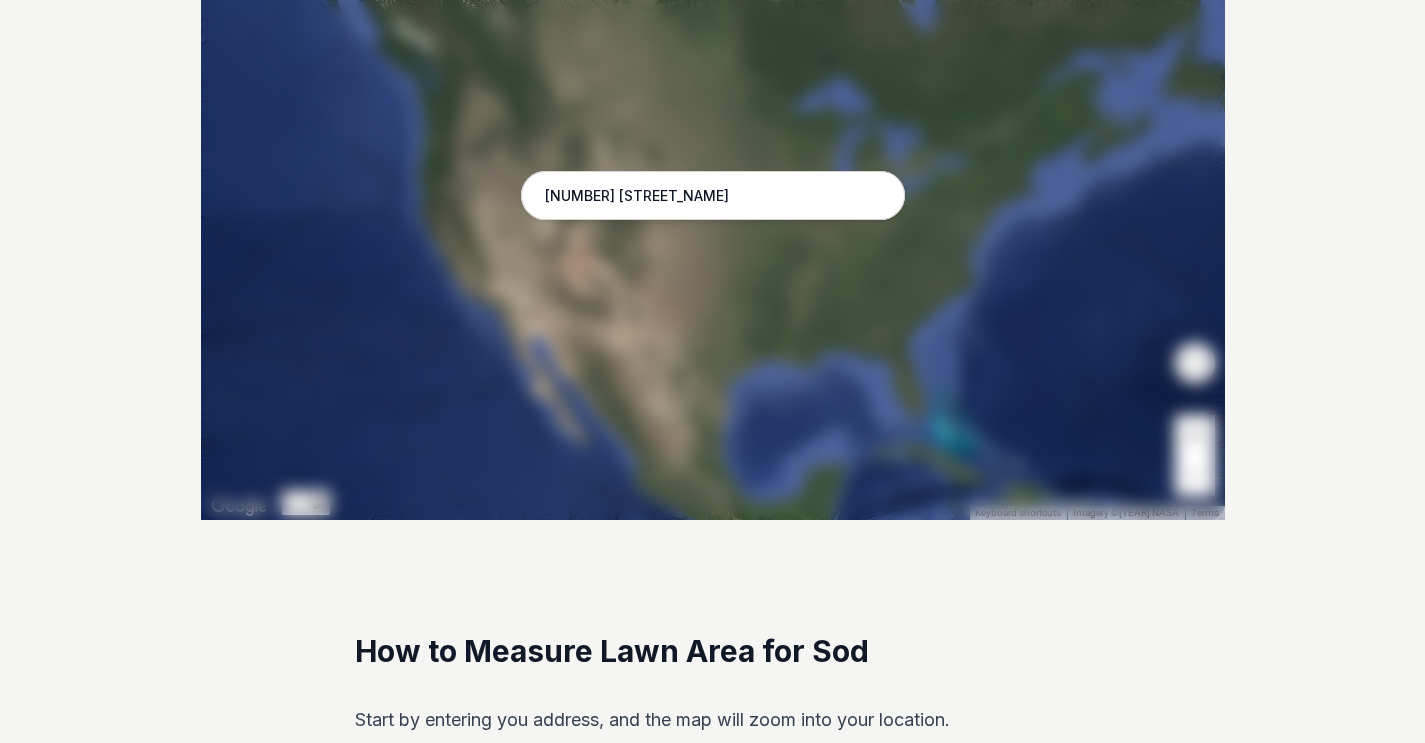 scroll, scrollTop: 517, scrollLeft: 0, axis: vertical 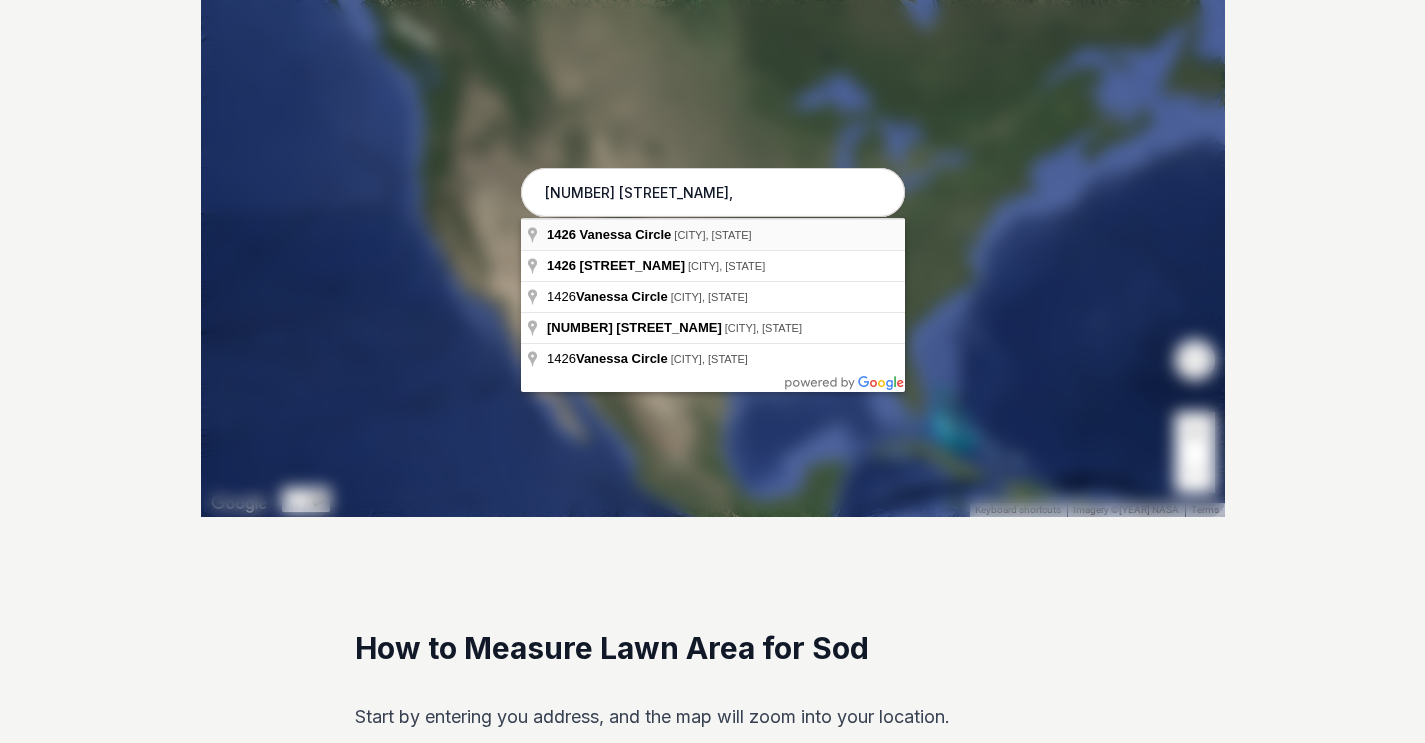 type on "[NUMBER] [STREET_NAME]," 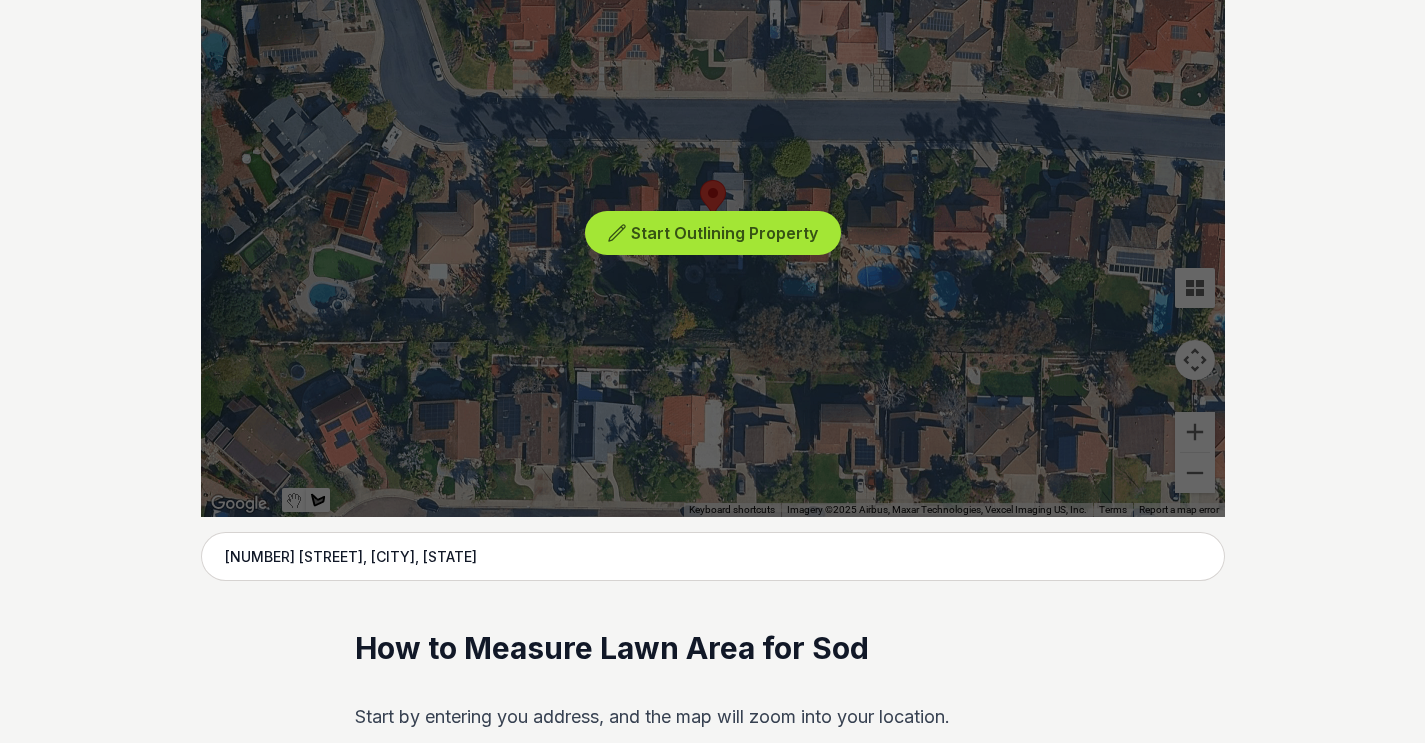 click on "Start Outlining Property" at bounding box center (724, 233) 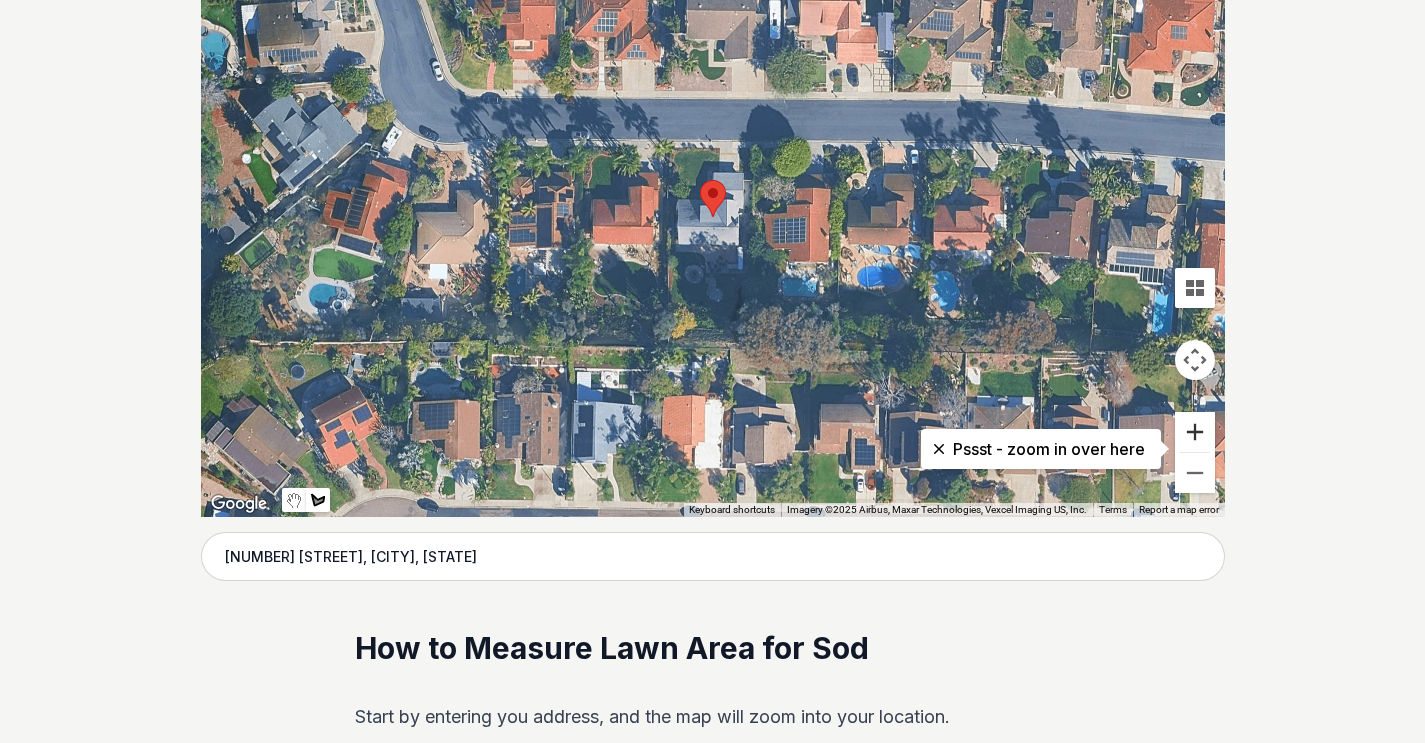 click at bounding box center (1195, 432) 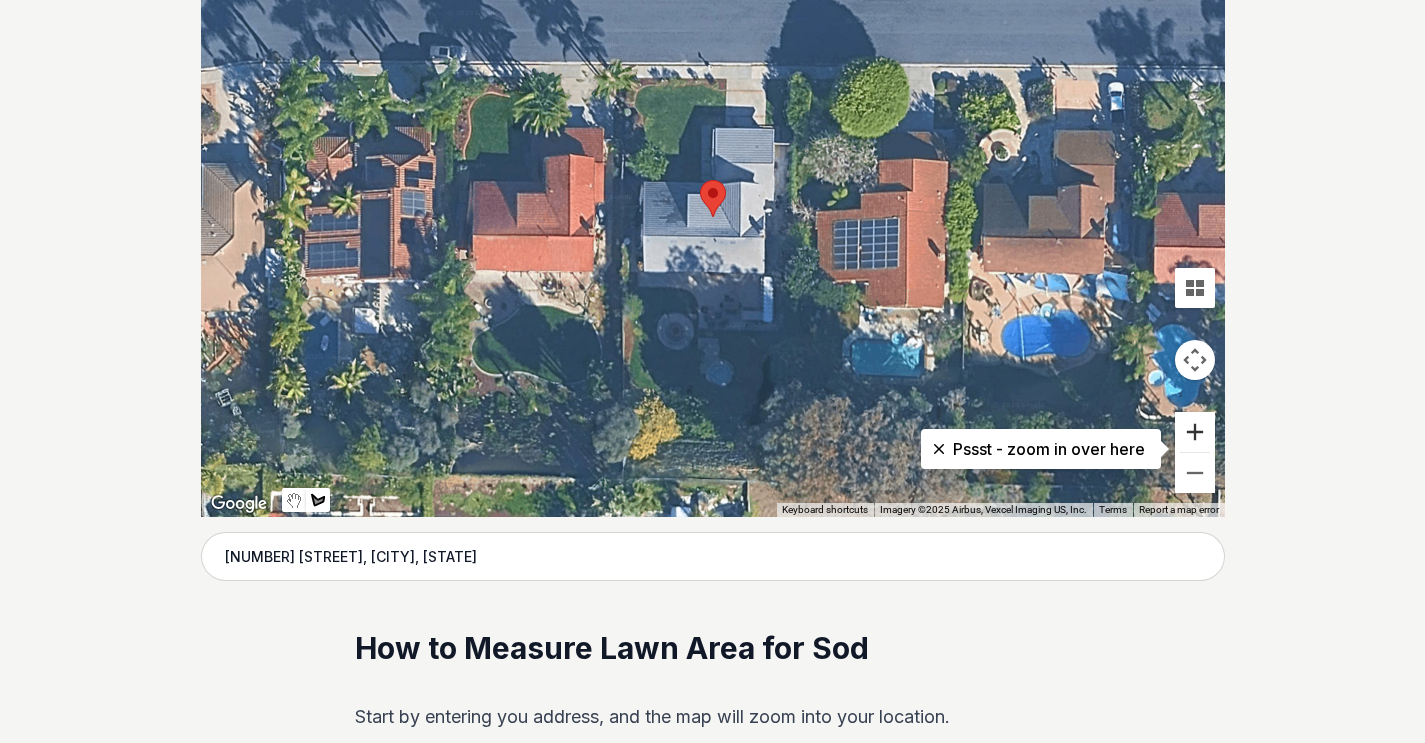 click at bounding box center (1195, 432) 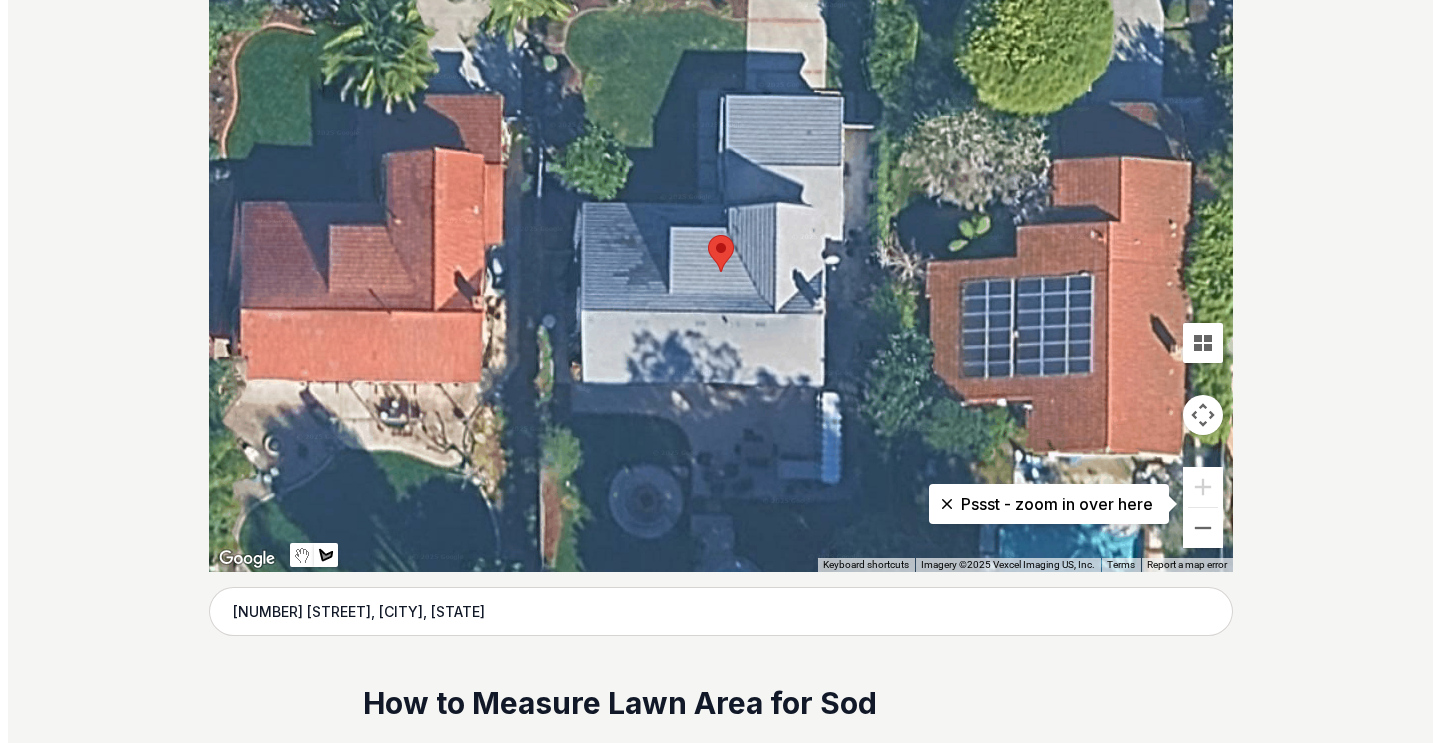 scroll, scrollTop: 462, scrollLeft: 0, axis: vertical 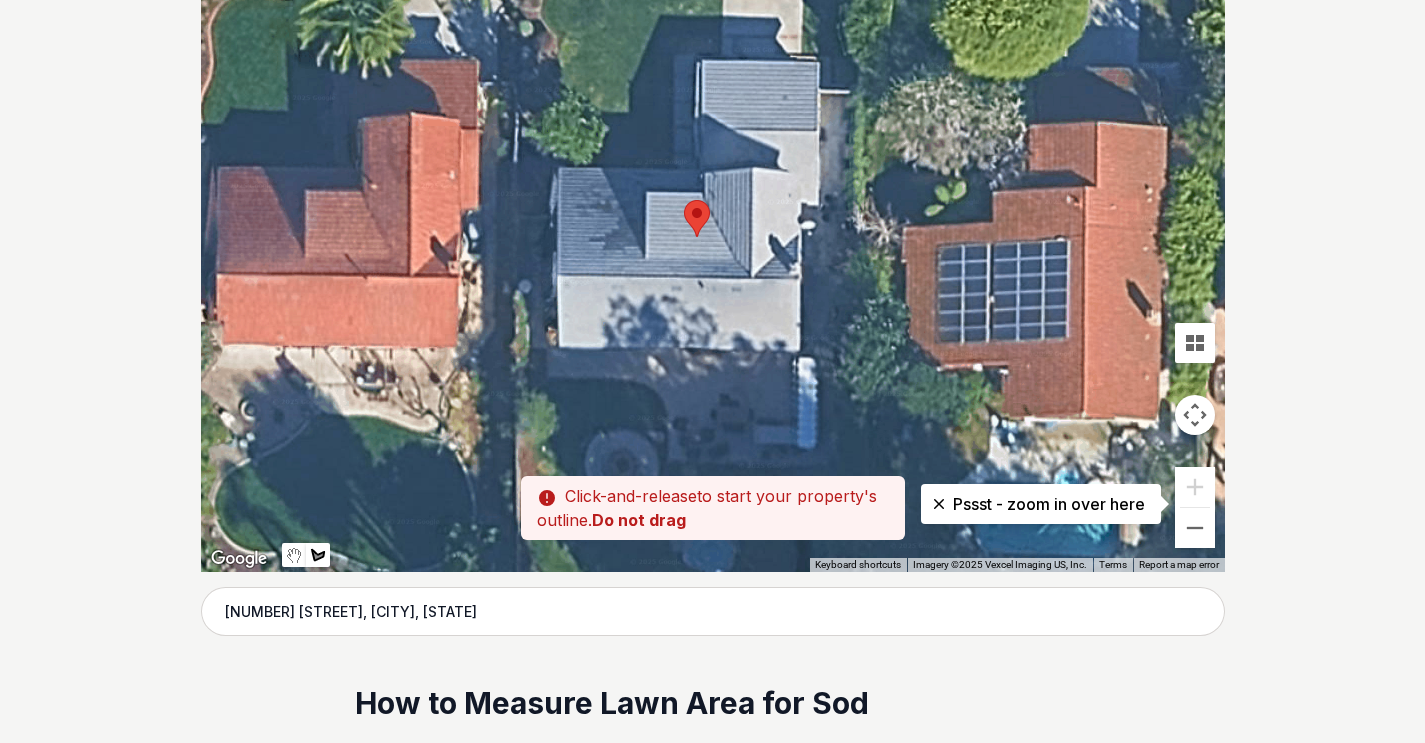 drag, startPoint x: 673, startPoint y: 456, endPoint x: 657, endPoint y: 419, distance: 40.311287 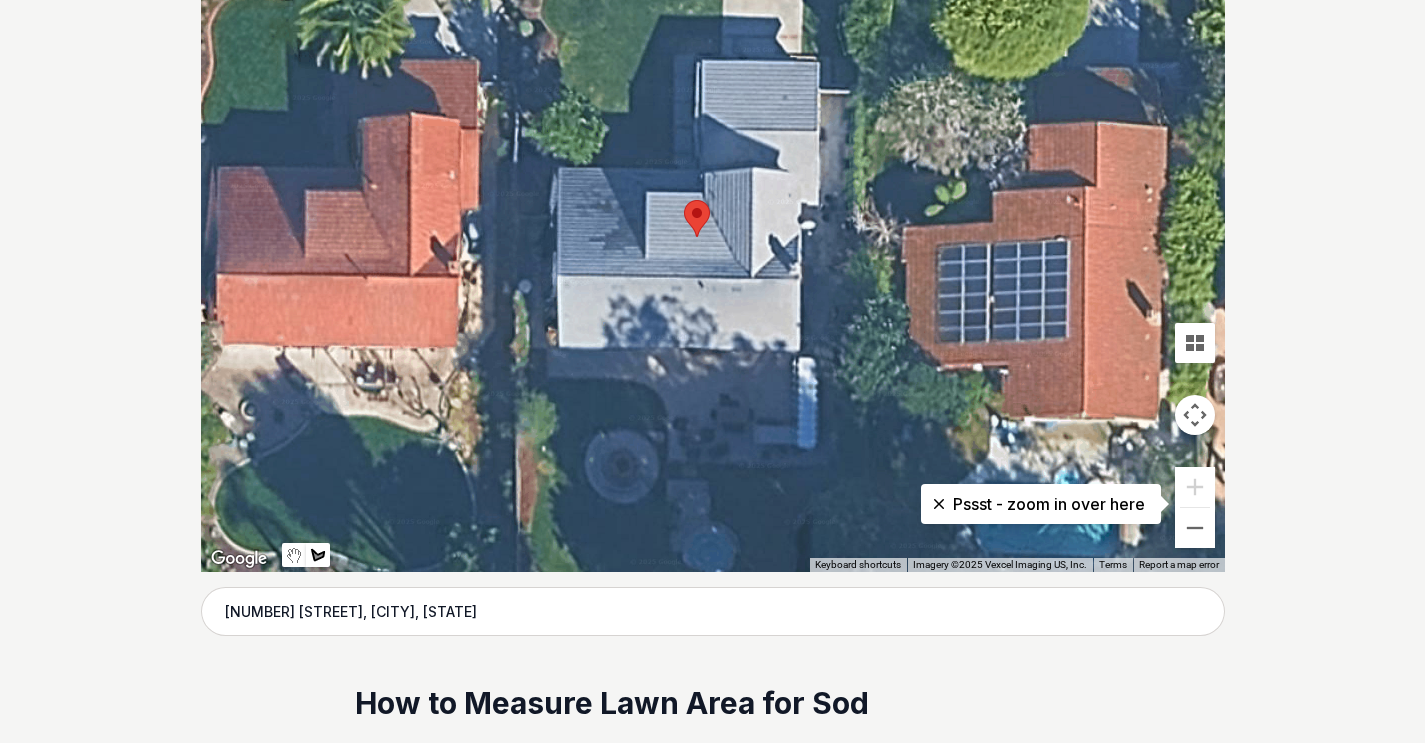 click at bounding box center [989, 510] 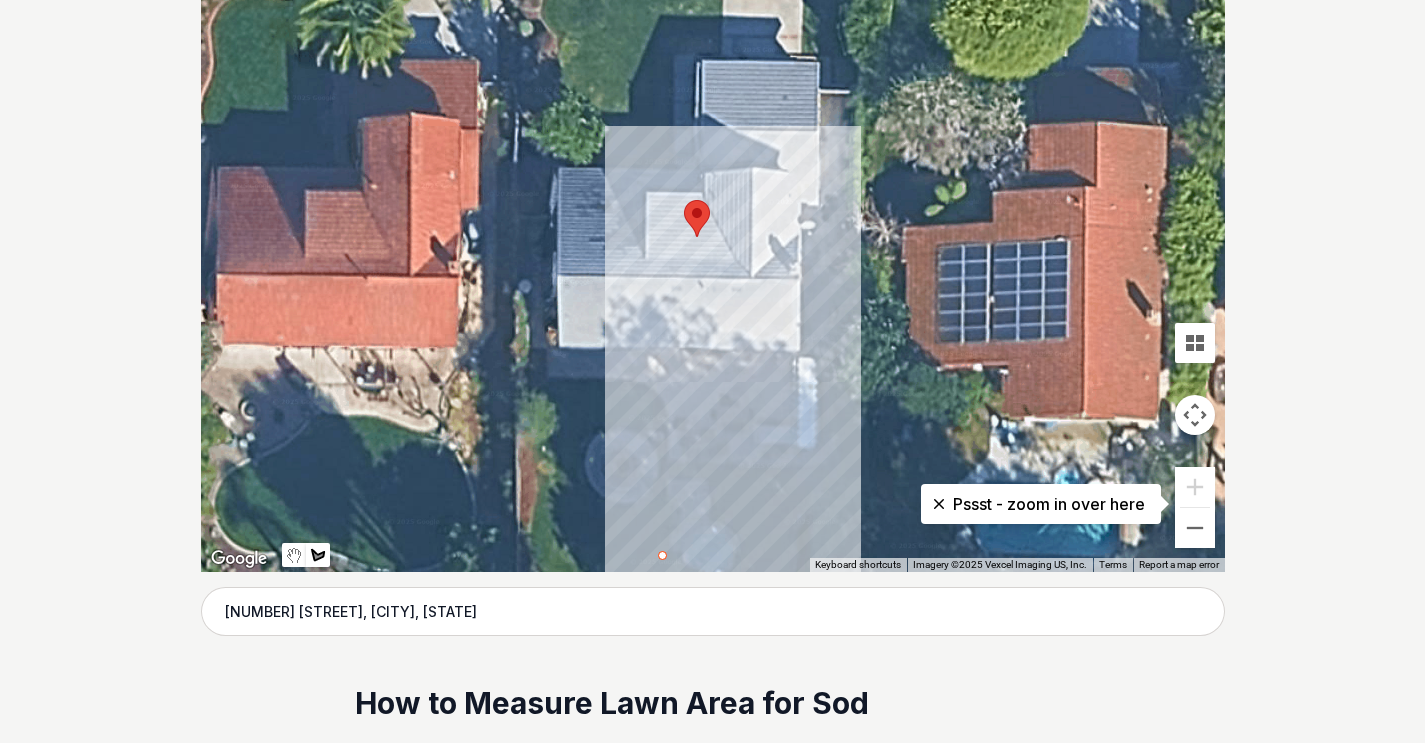 click at bounding box center (989, 510) 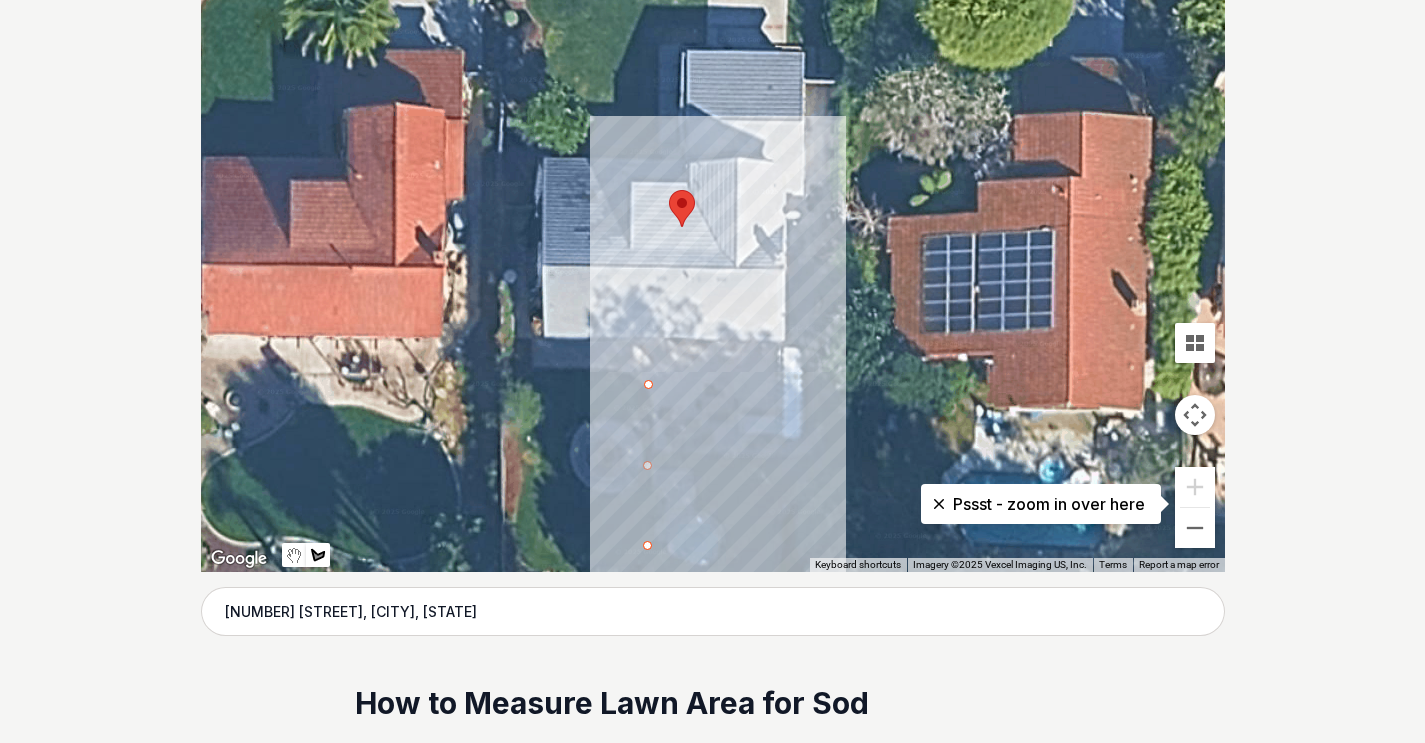 drag, startPoint x: 663, startPoint y: 395, endPoint x: 642, endPoint y: 382, distance: 24.698177 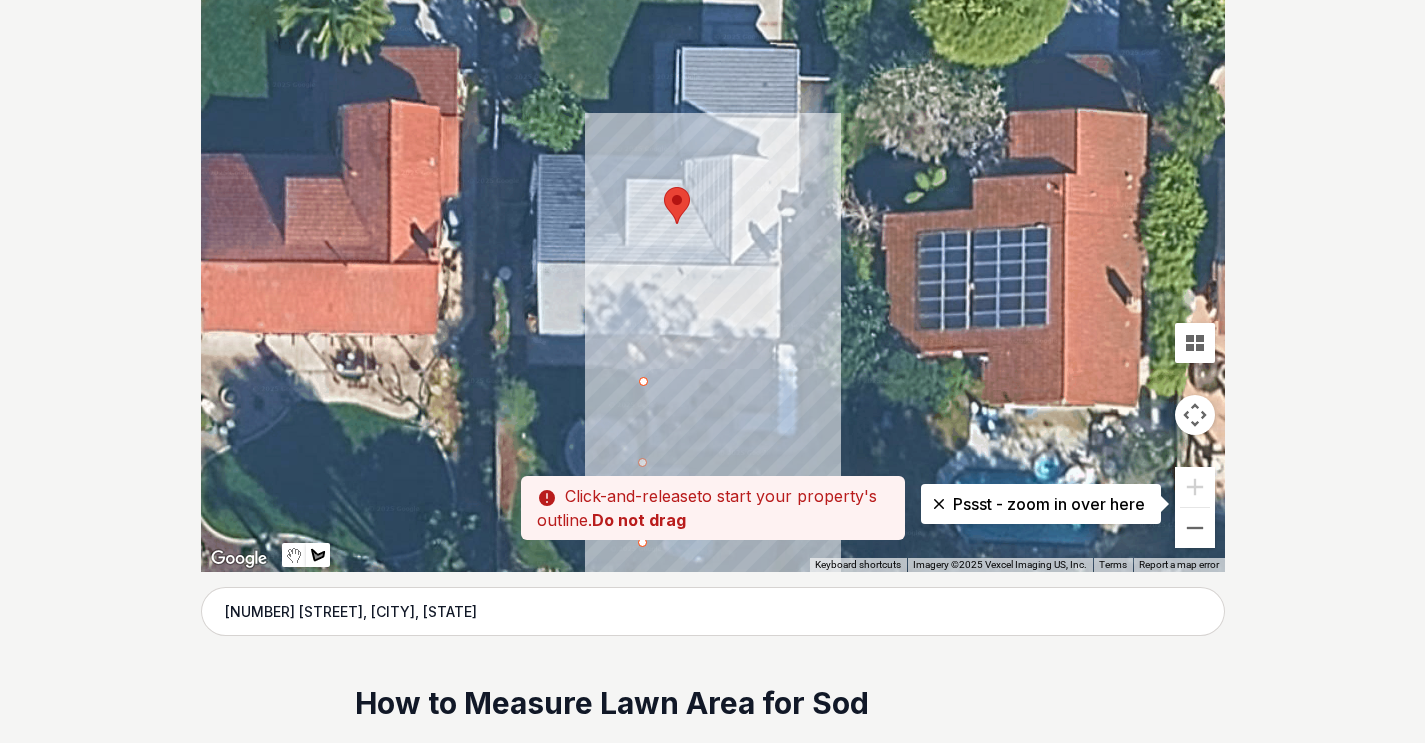 click at bounding box center [969, 497] 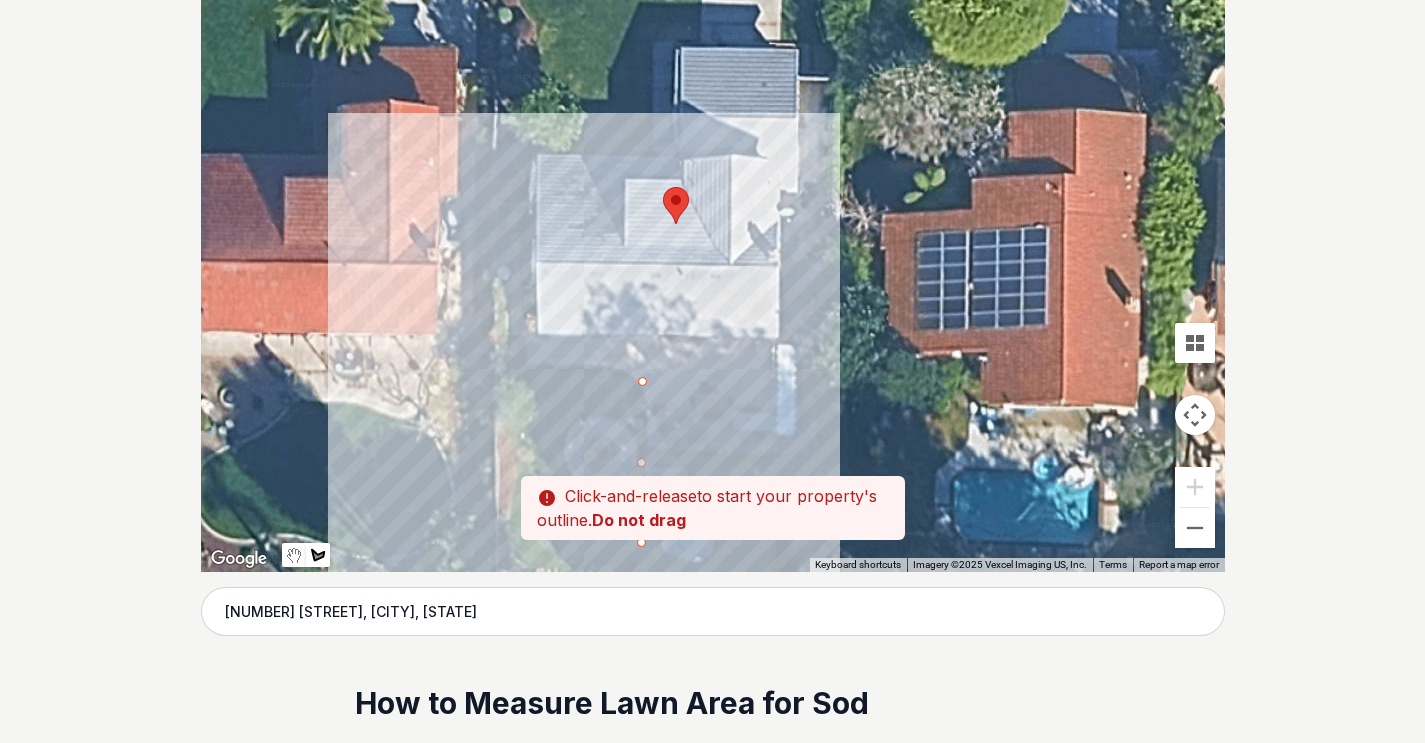 drag, startPoint x: 552, startPoint y: 364, endPoint x: 536, endPoint y: 364, distance: 16 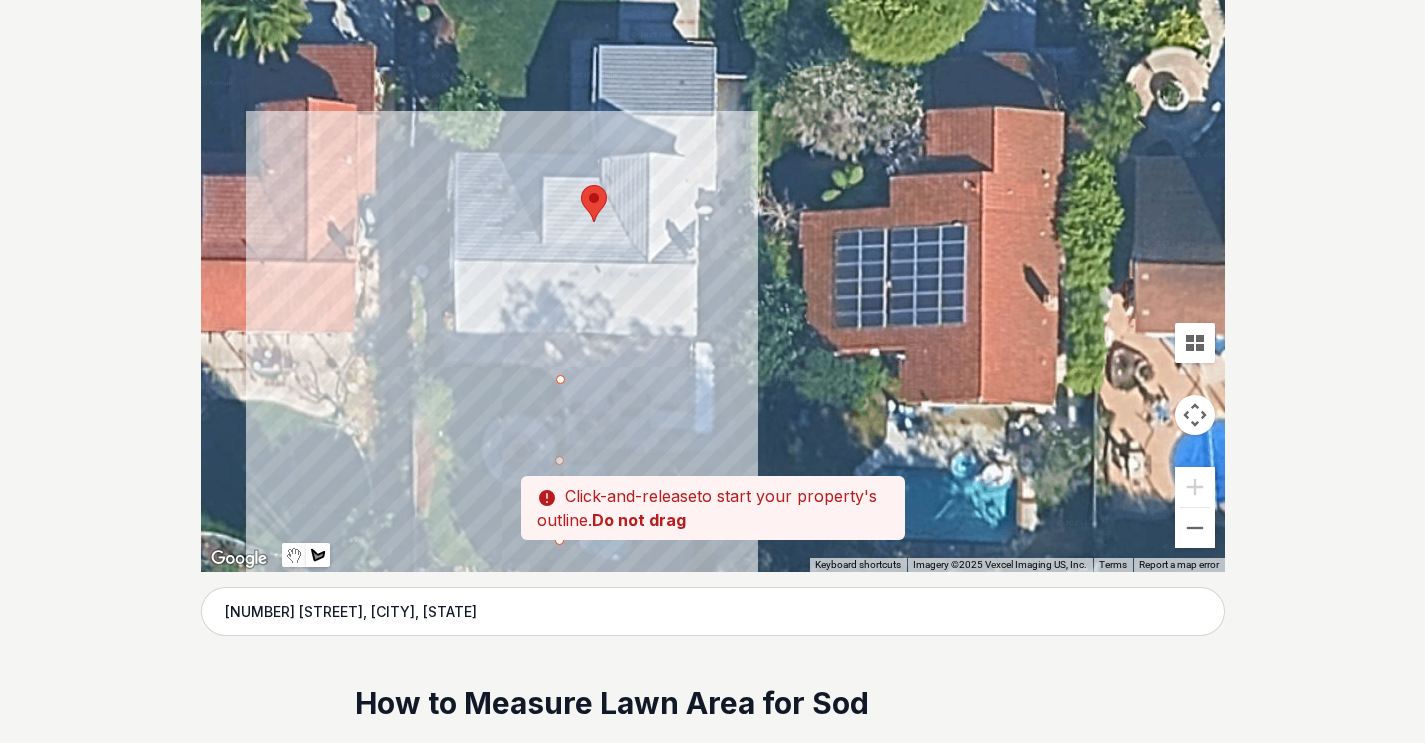drag, startPoint x: 523, startPoint y: 364, endPoint x: 456, endPoint y: 362, distance: 67.02985 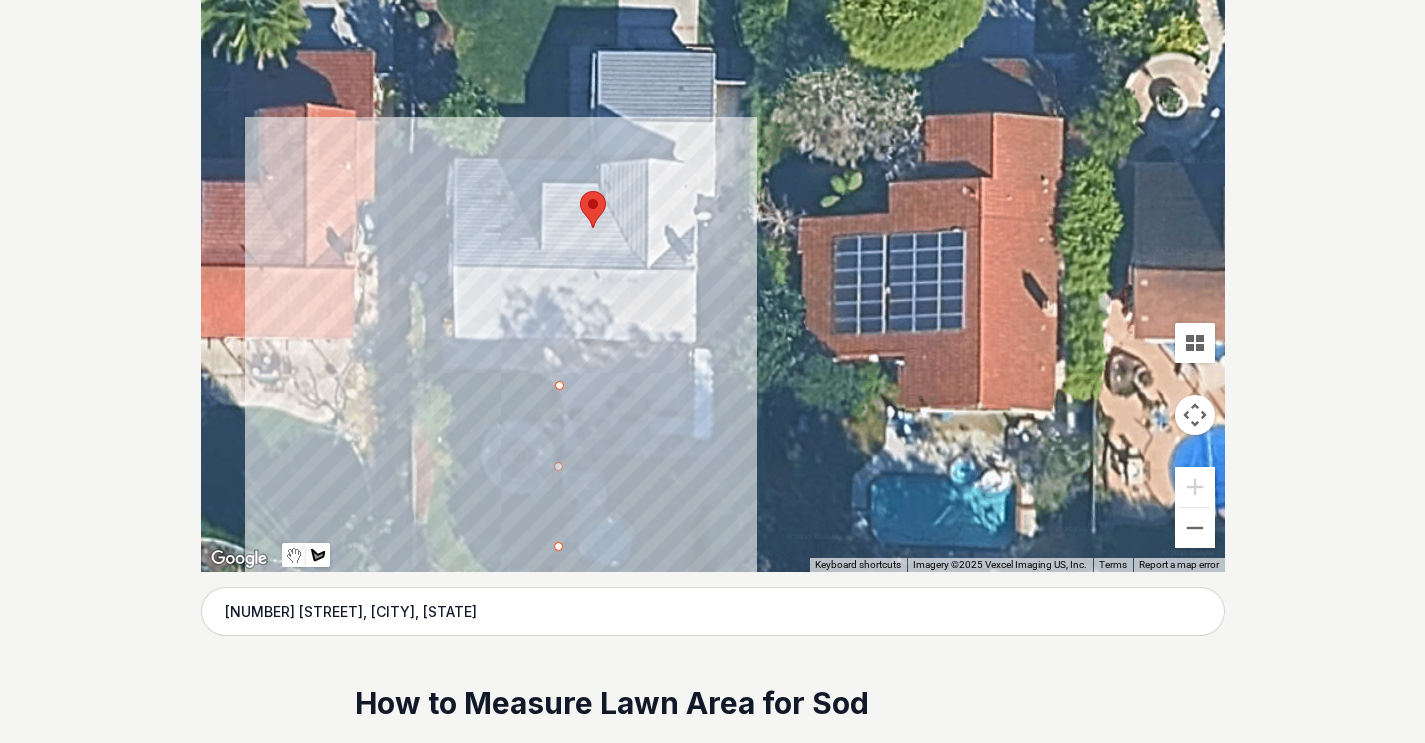 drag, startPoint x: 456, startPoint y: 362, endPoint x: 455, endPoint y: 375, distance: 13.038404 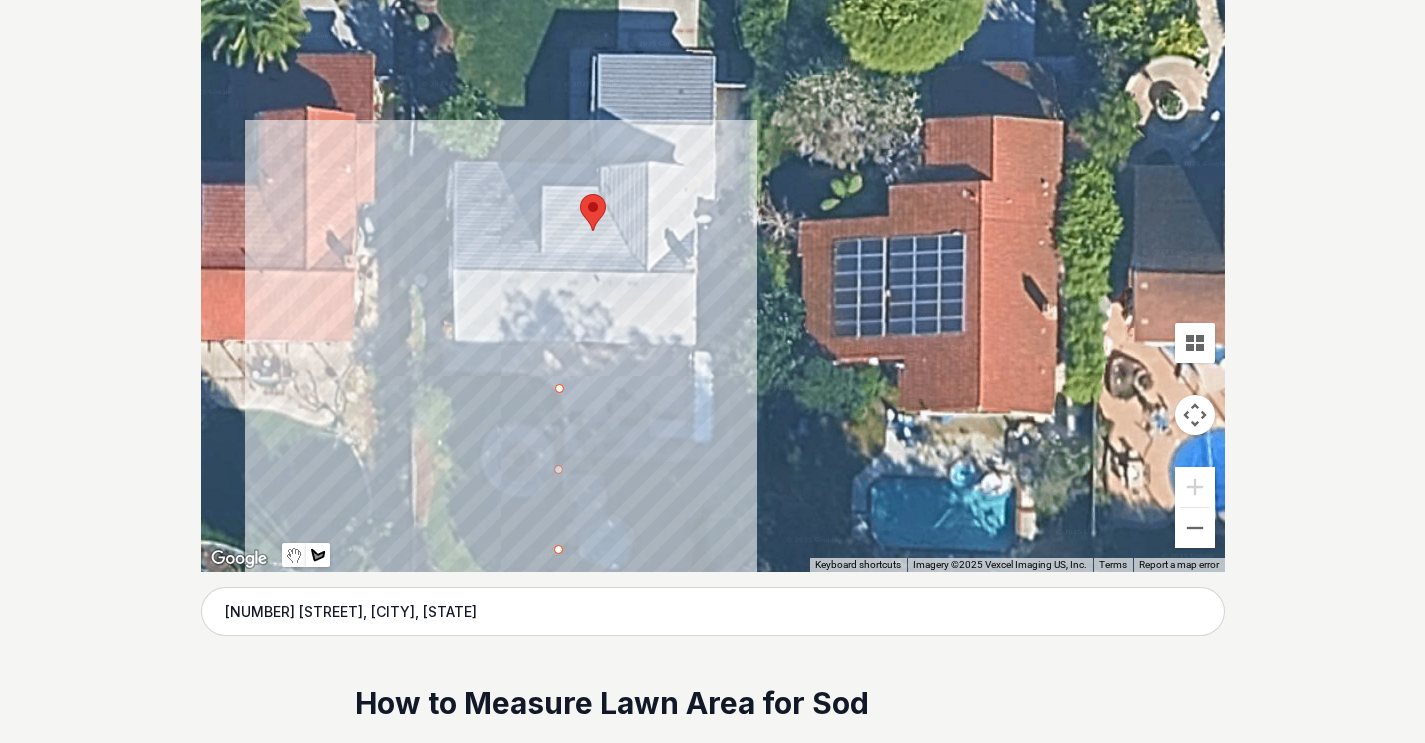 click at bounding box center [885, 504] 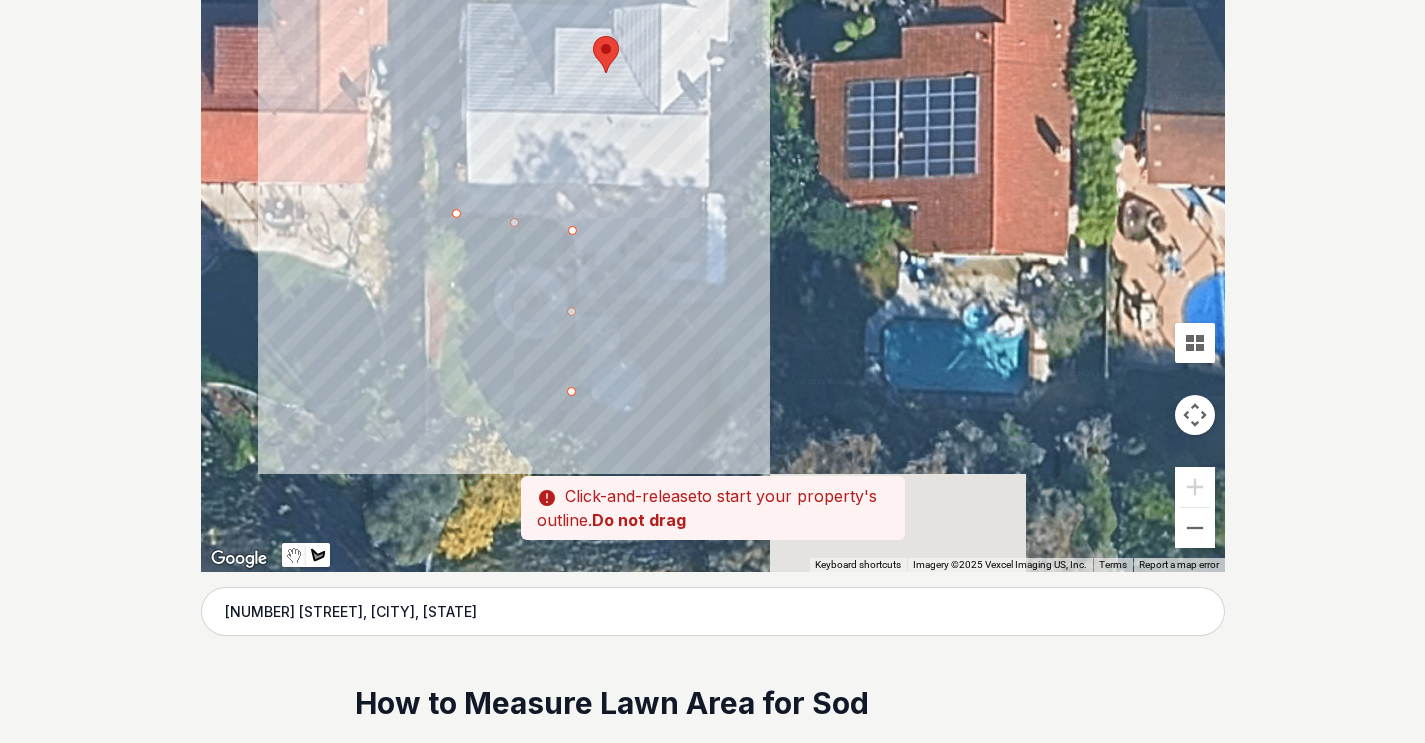 drag, startPoint x: 441, startPoint y: 378, endPoint x: 454, endPoint y: 223, distance: 155.5442 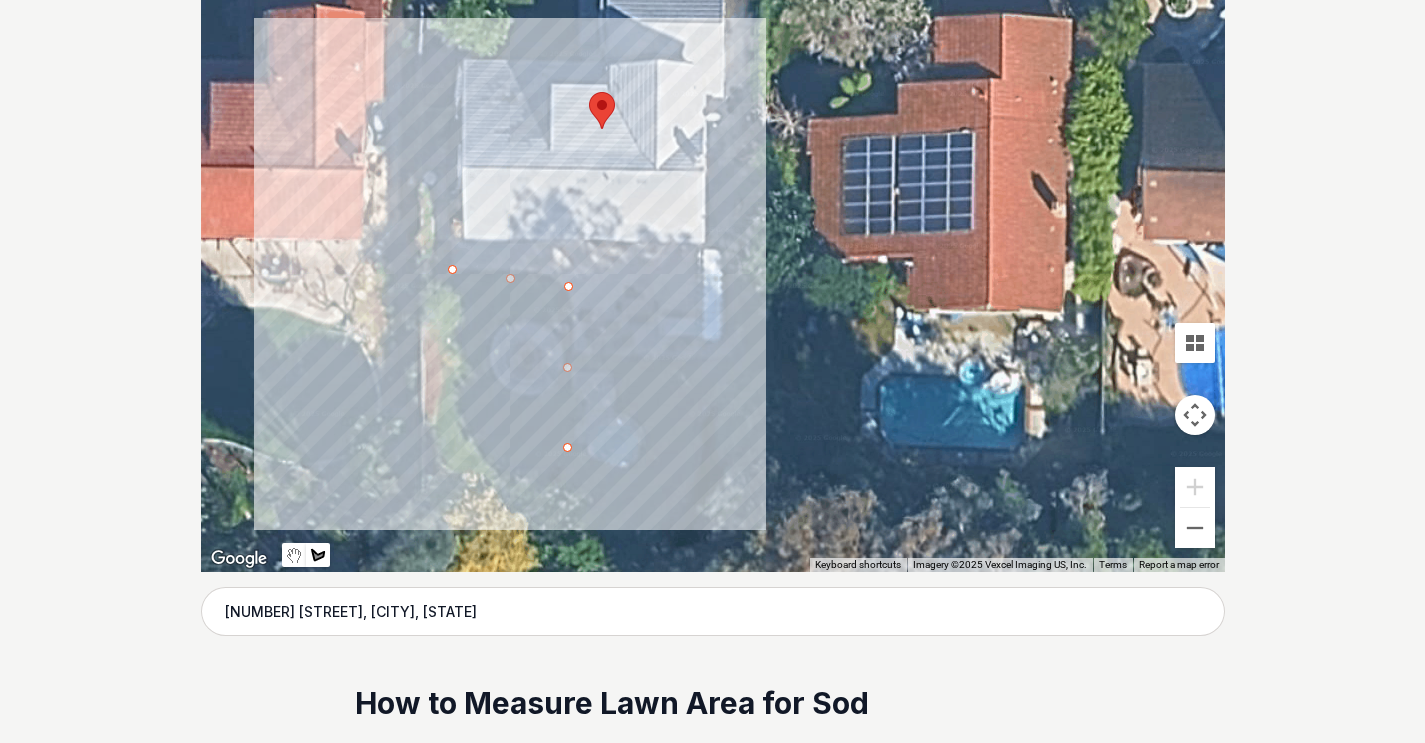 drag, startPoint x: 455, startPoint y: 215, endPoint x: 451, endPoint y: 271, distance: 56.142673 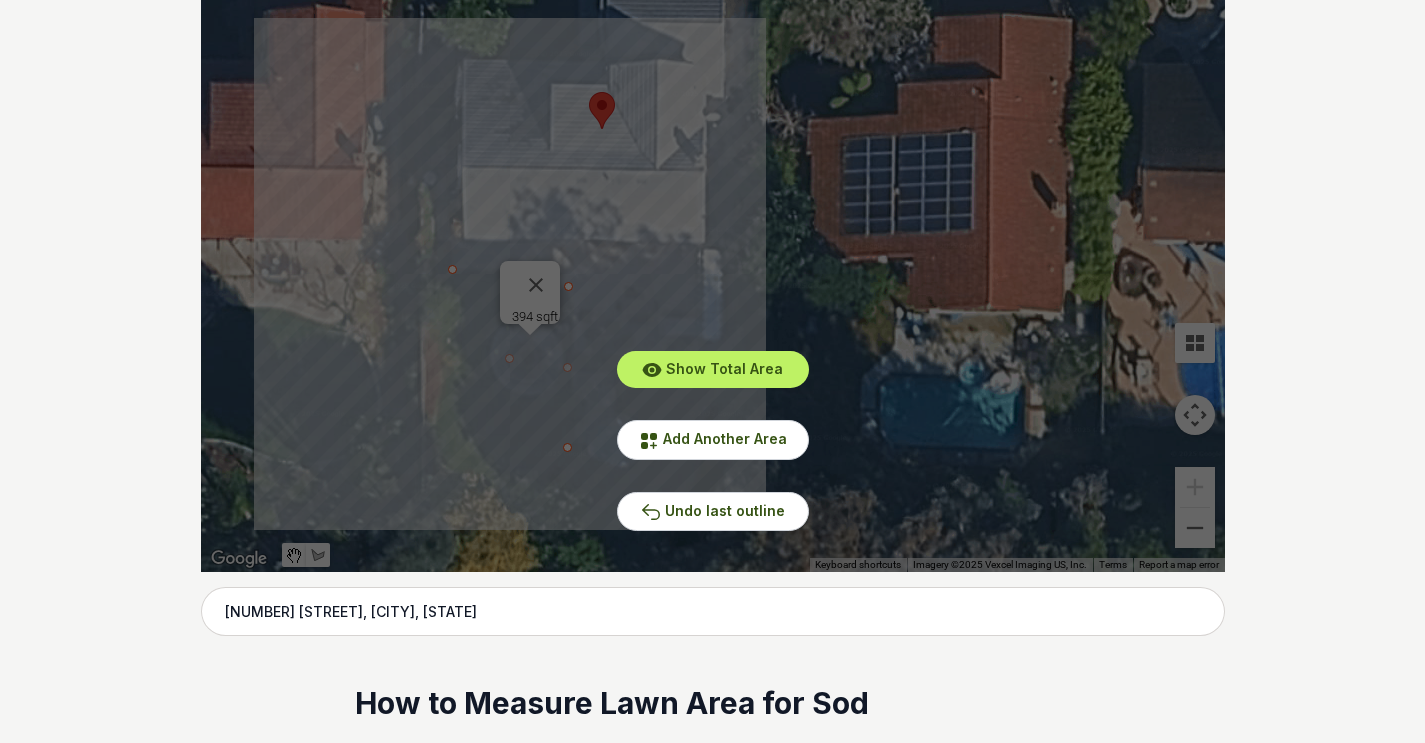 click on "Show Total Area Add Another Area Undo last outline" at bounding box center (713, 272) 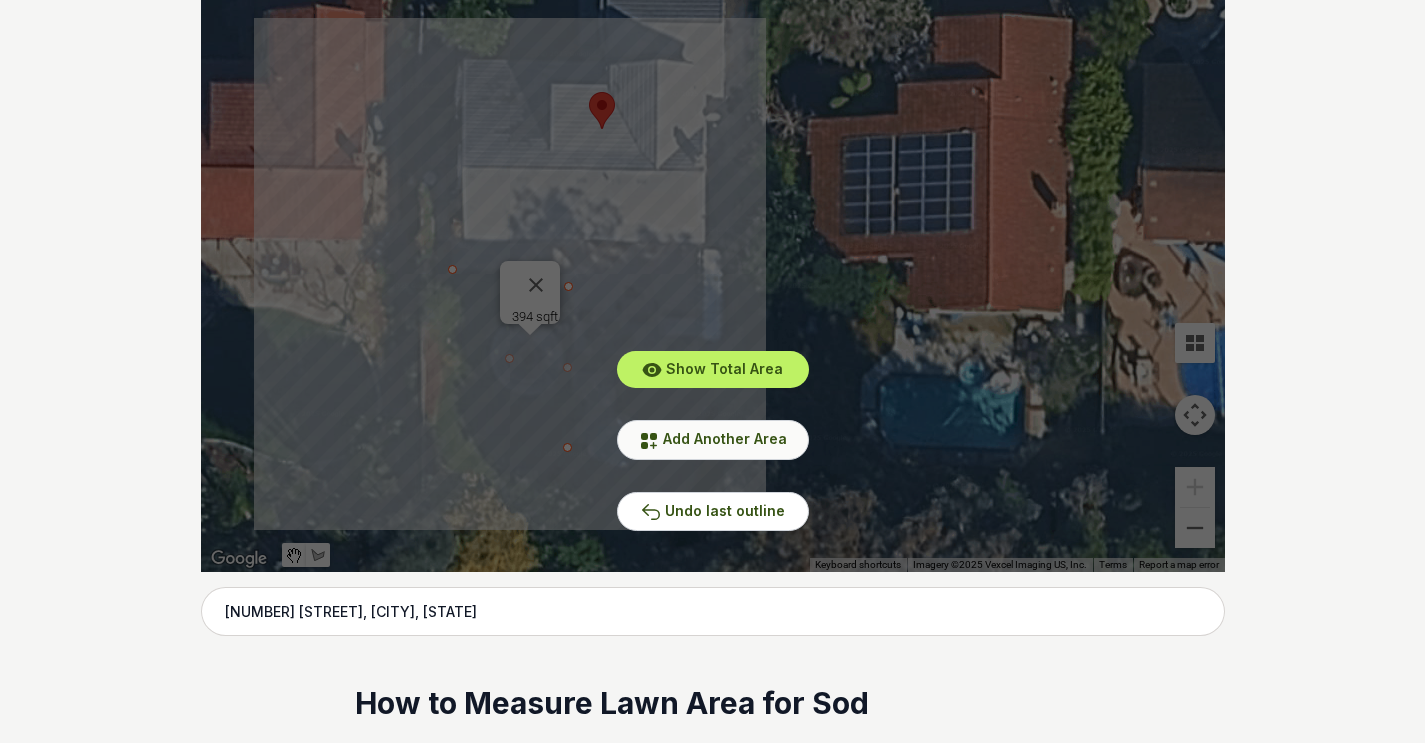 click at bounding box center (649, 441) 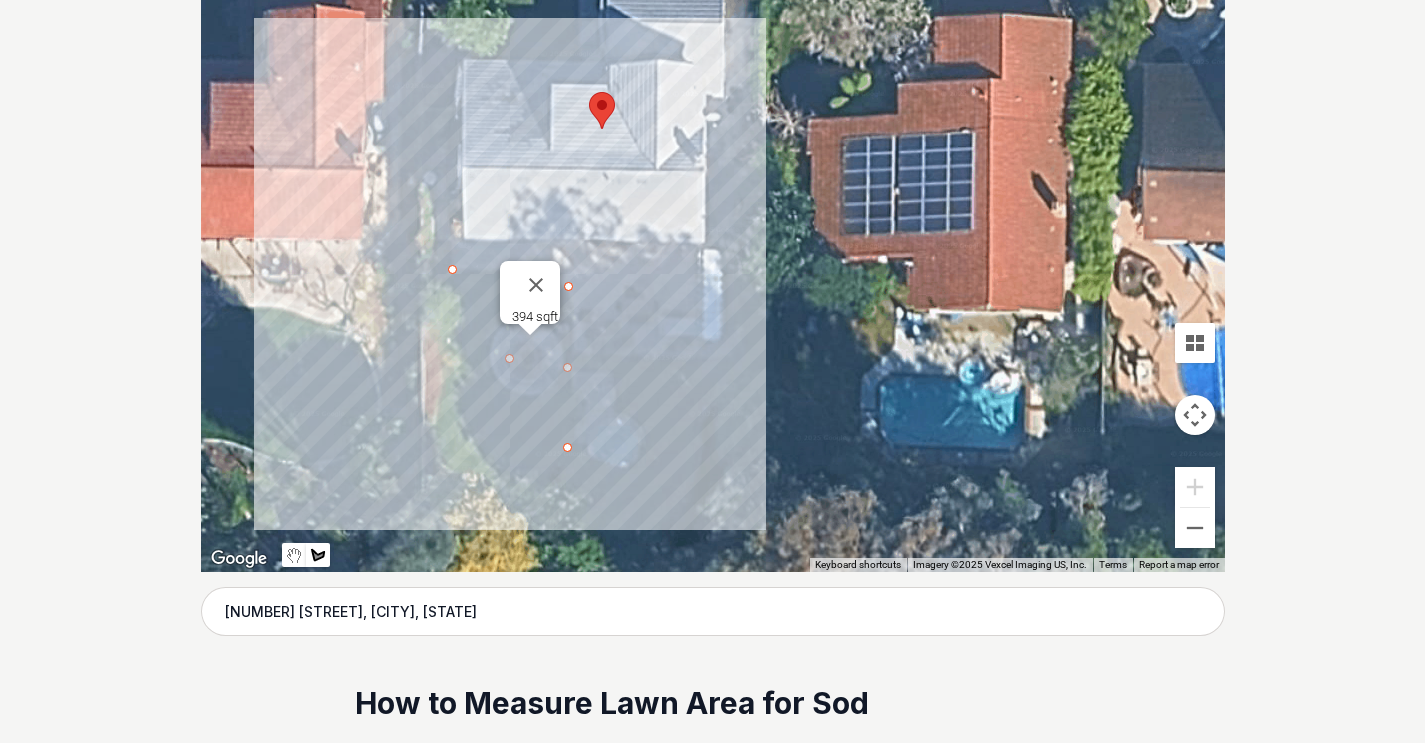 click at bounding box center [382, 146] 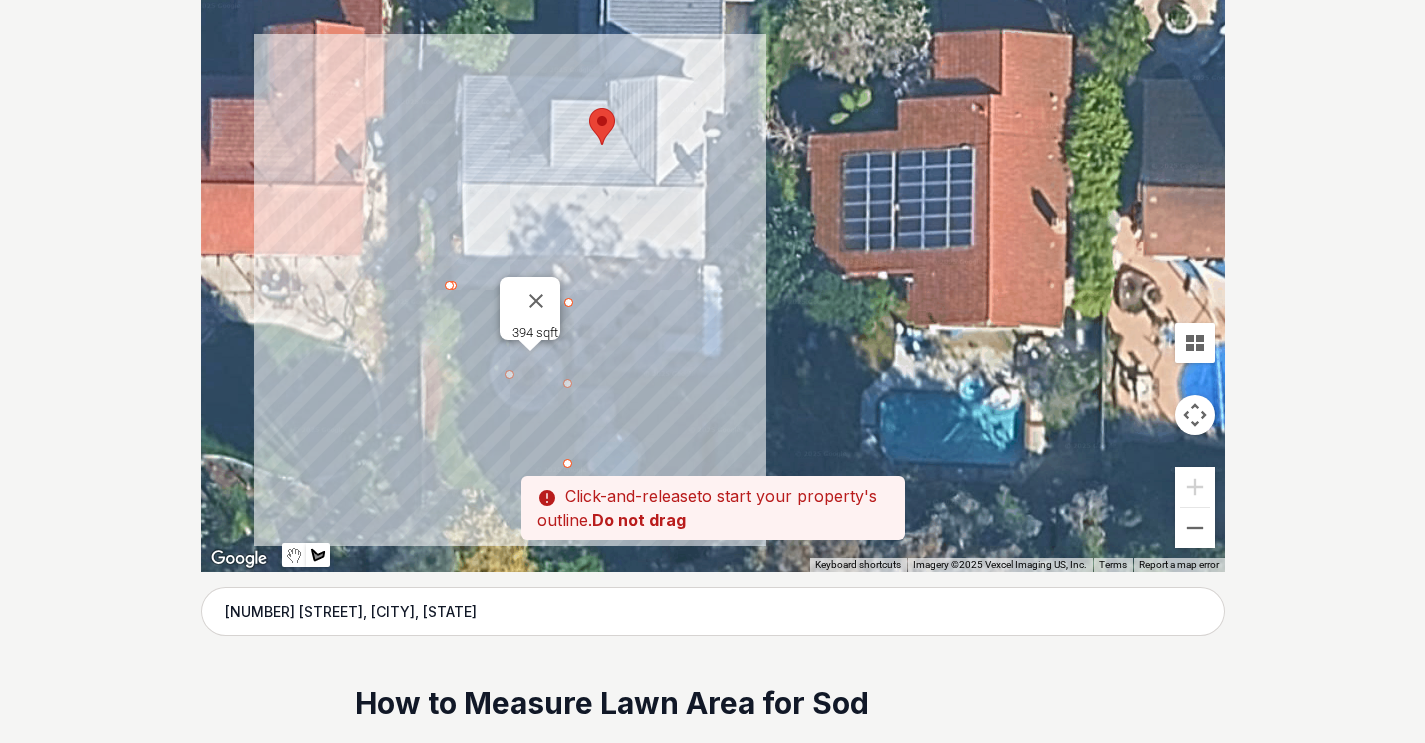drag, startPoint x: 449, startPoint y: 270, endPoint x: 449, endPoint y: 289, distance: 19 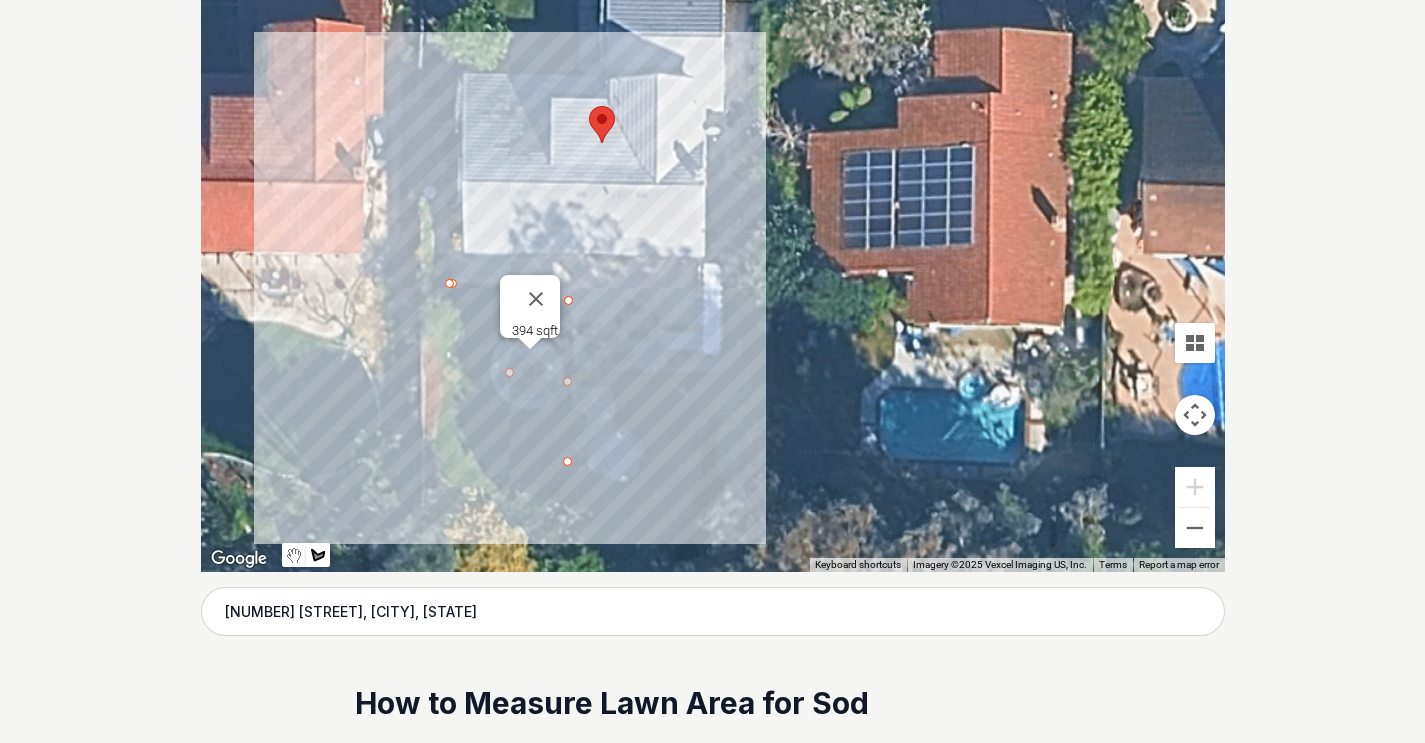 click at bounding box center (382, 160) 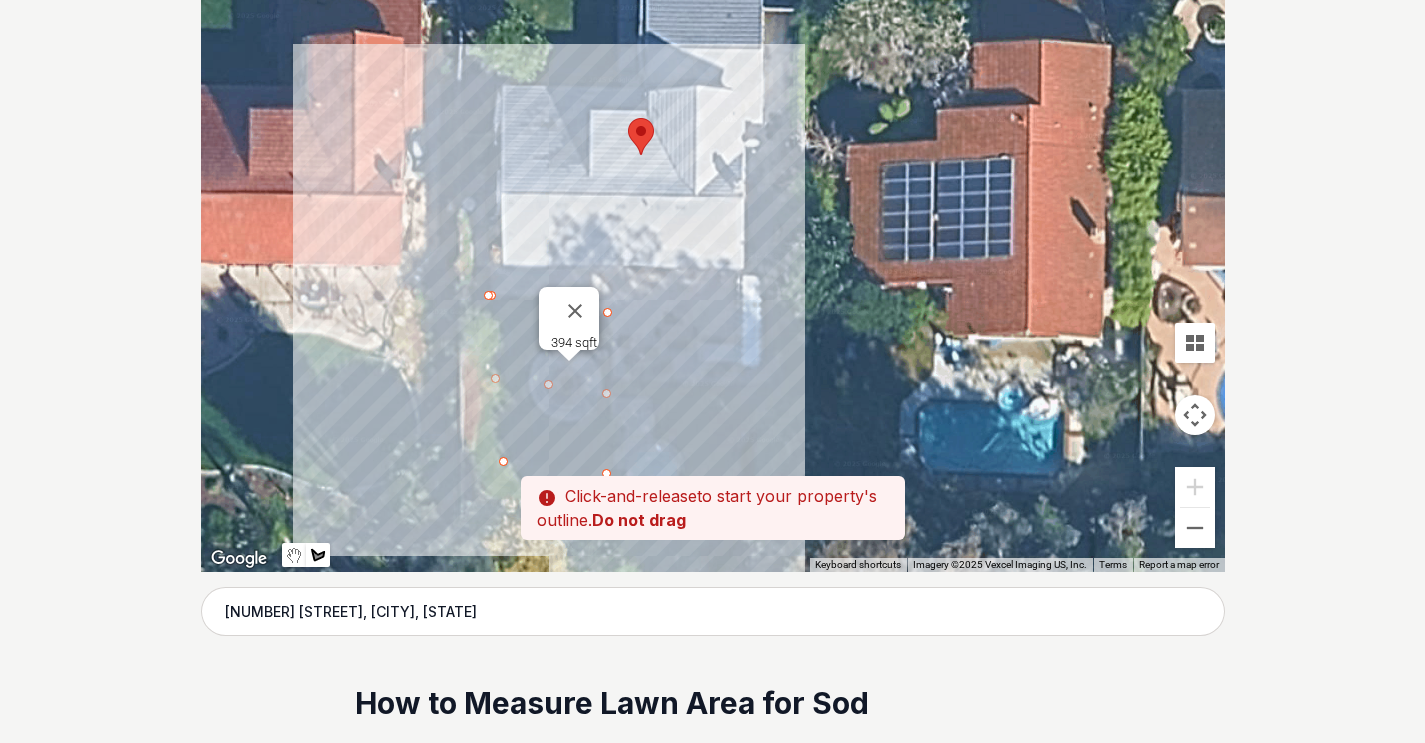 drag, startPoint x: 626, startPoint y: 539, endPoint x: 667, endPoint y: 551, distance: 42.72002 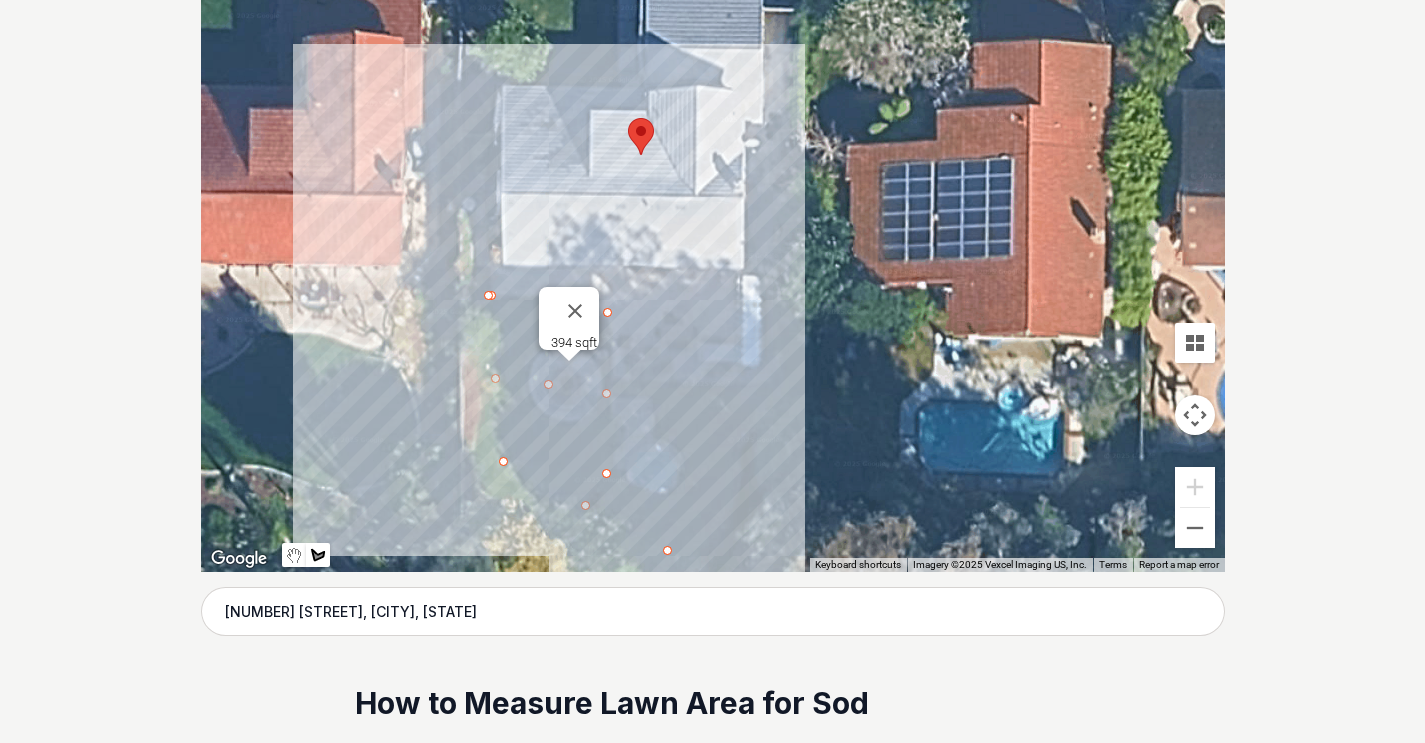 click at bounding box center [421, 172] 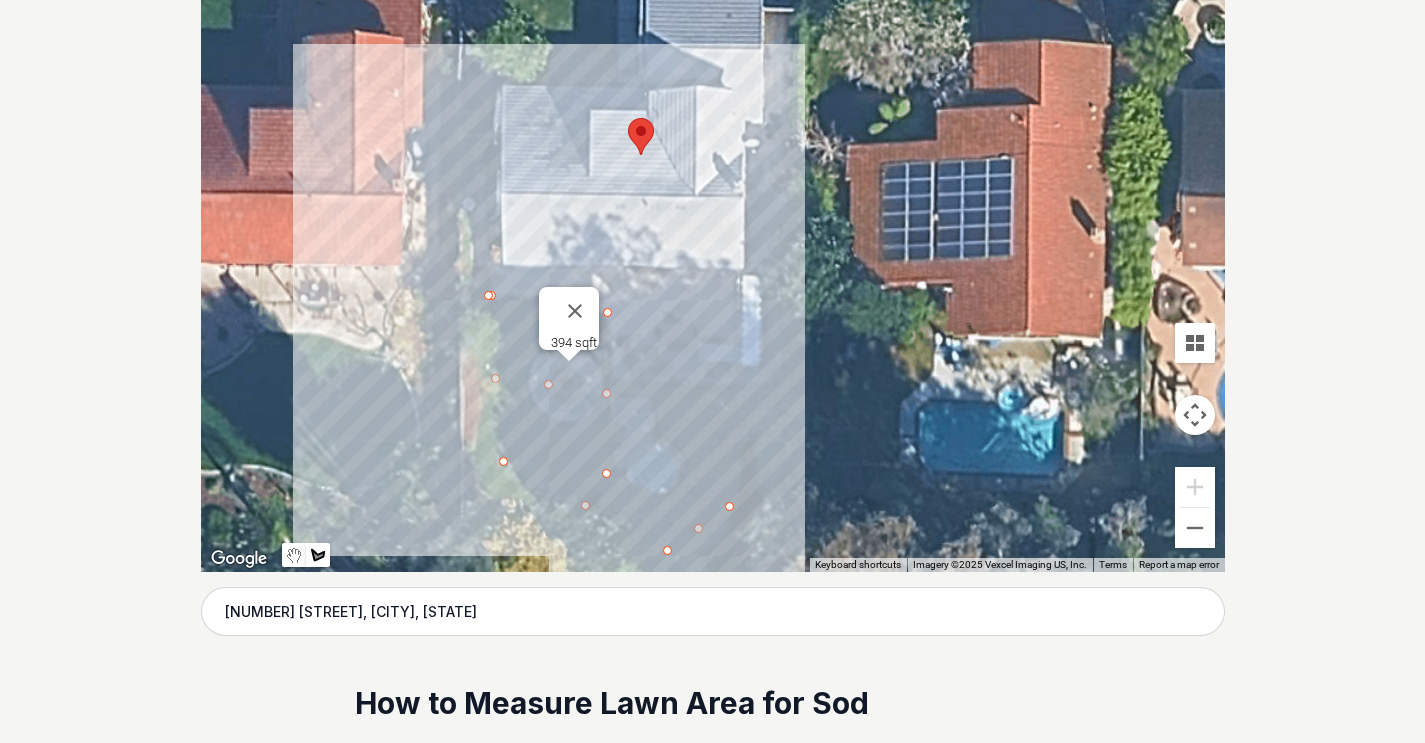 click at bounding box center (421, 172) 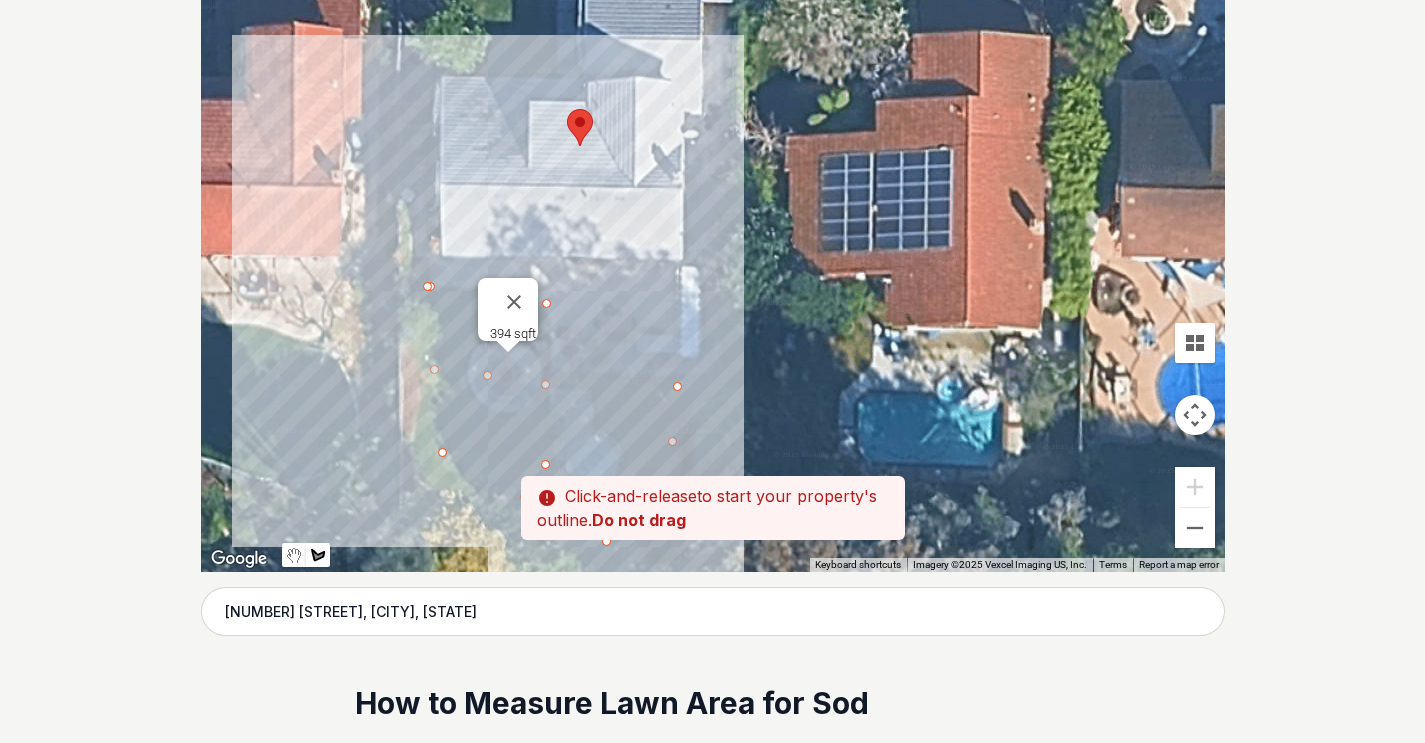 drag, startPoint x: 708, startPoint y: 396, endPoint x: 646, endPoint y: 387, distance: 62.649822 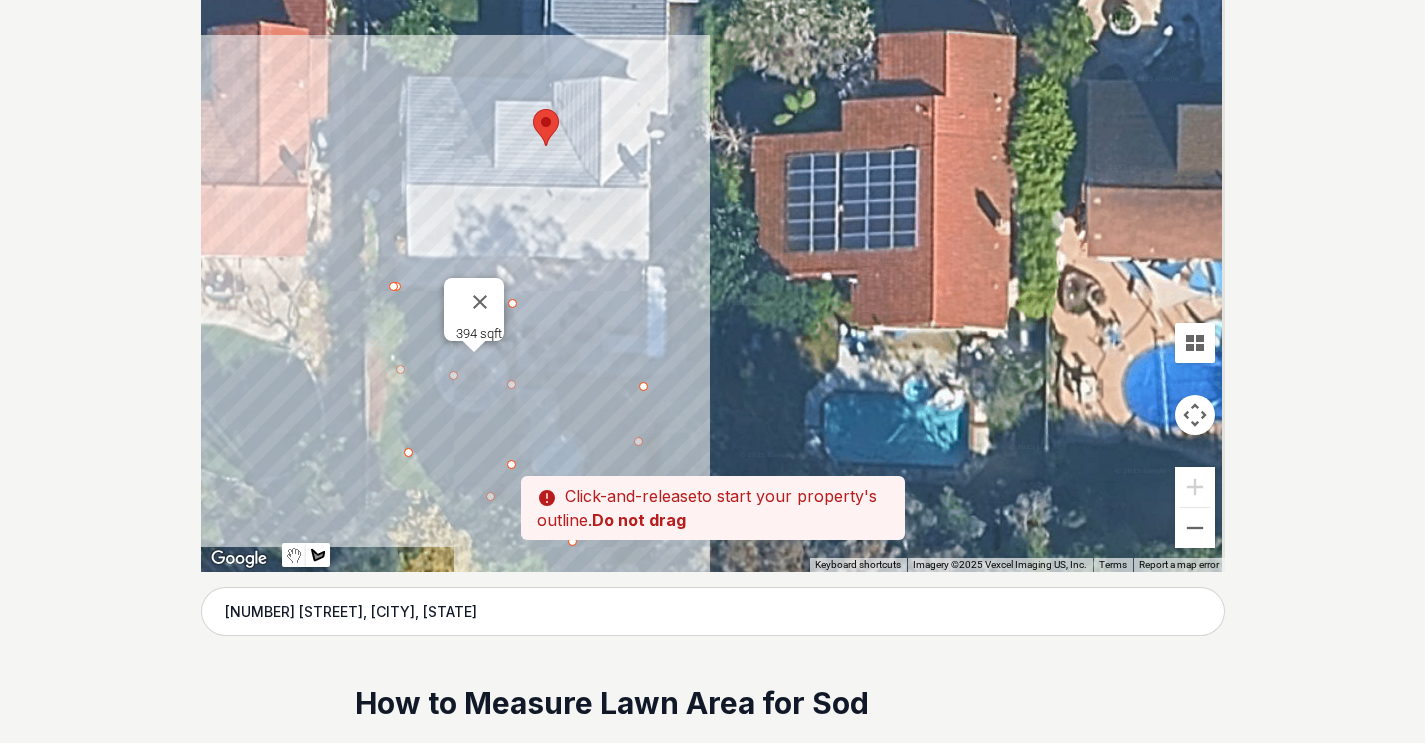 drag, startPoint x: 670, startPoint y: 386, endPoint x: 630, endPoint y: 386, distance: 40 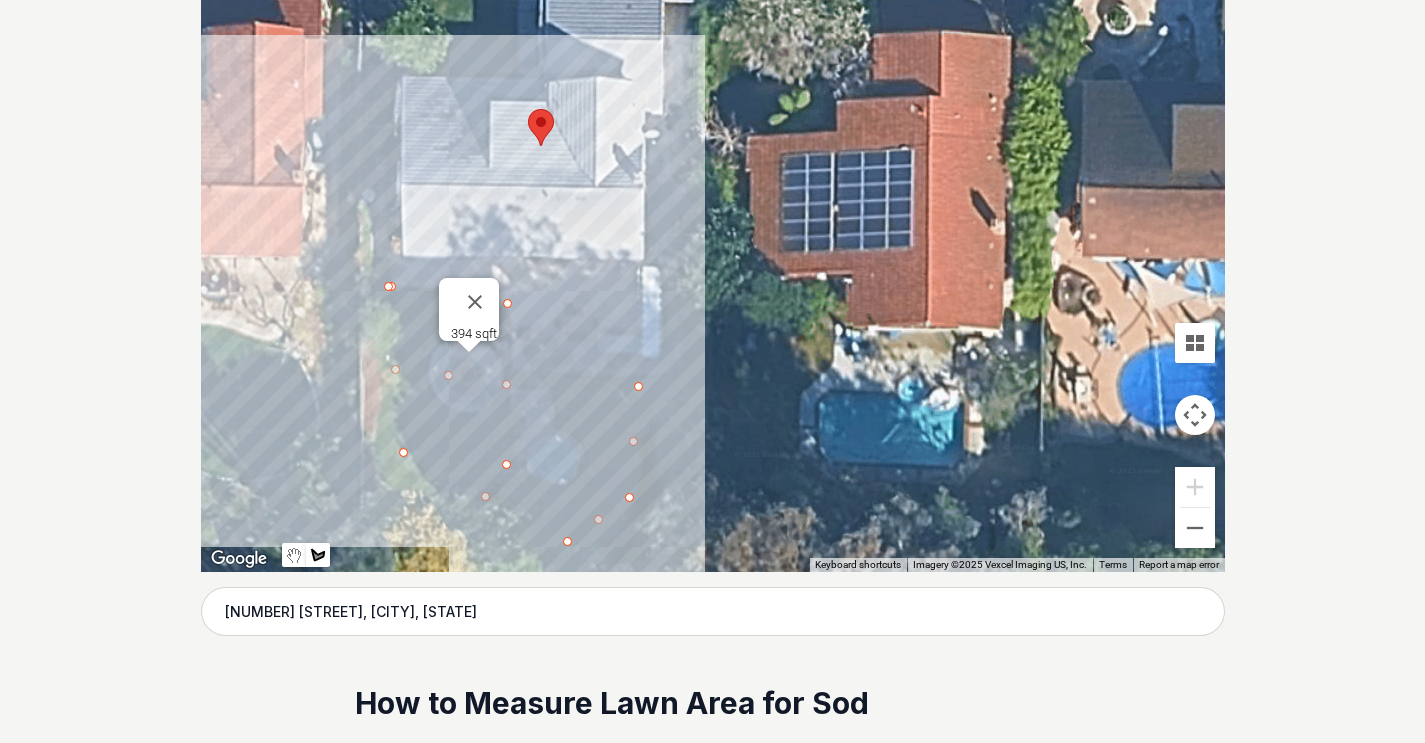 click at bounding box center [321, 163] 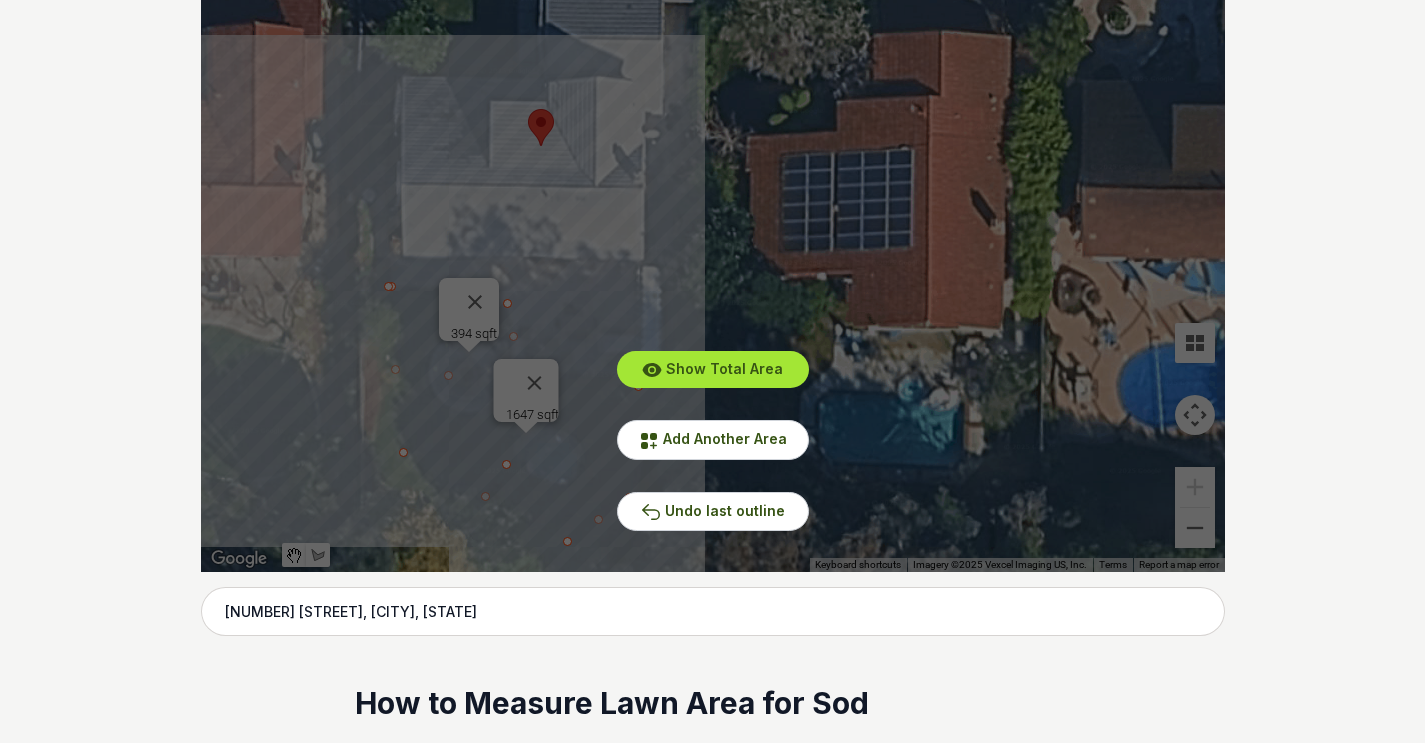 click on "Show Total Area" at bounding box center (724, 368) 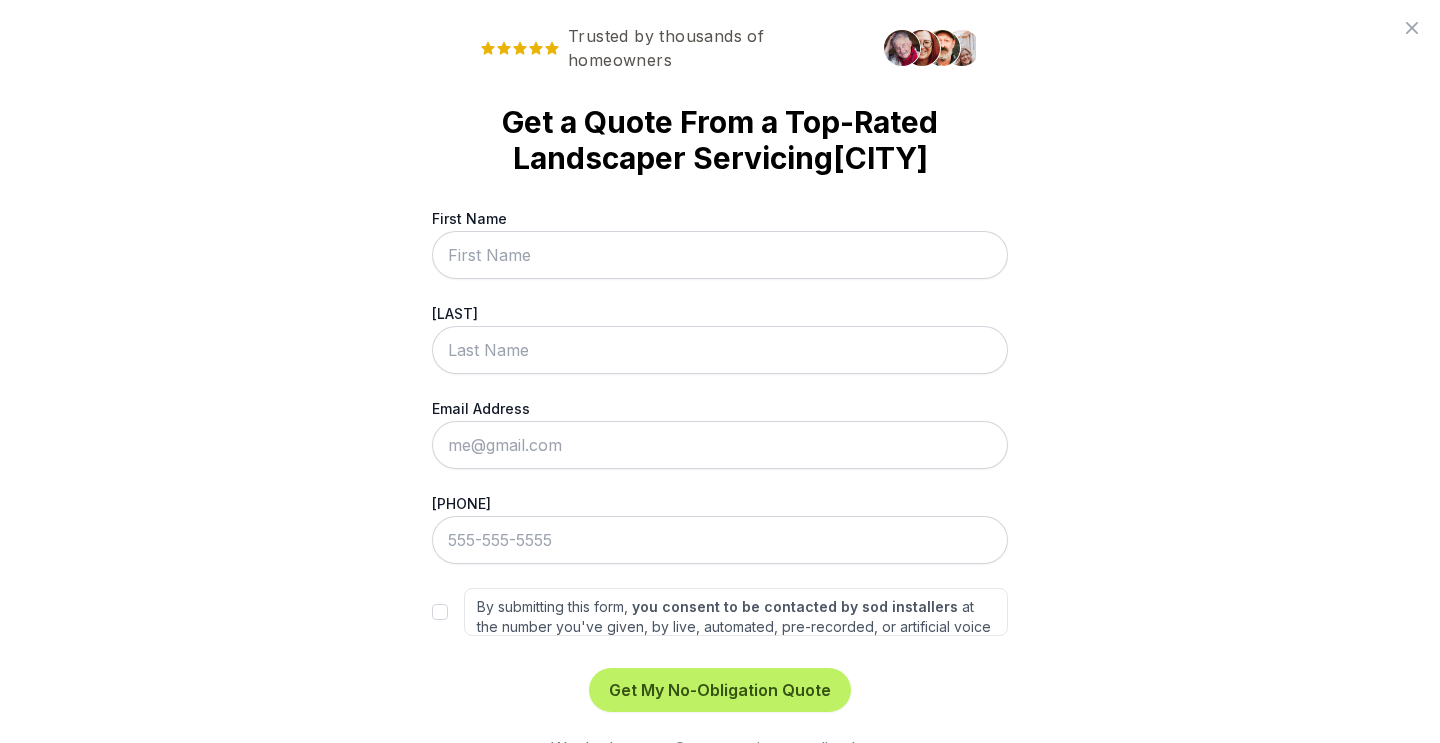 scroll, scrollTop: 0, scrollLeft: 0, axis: both 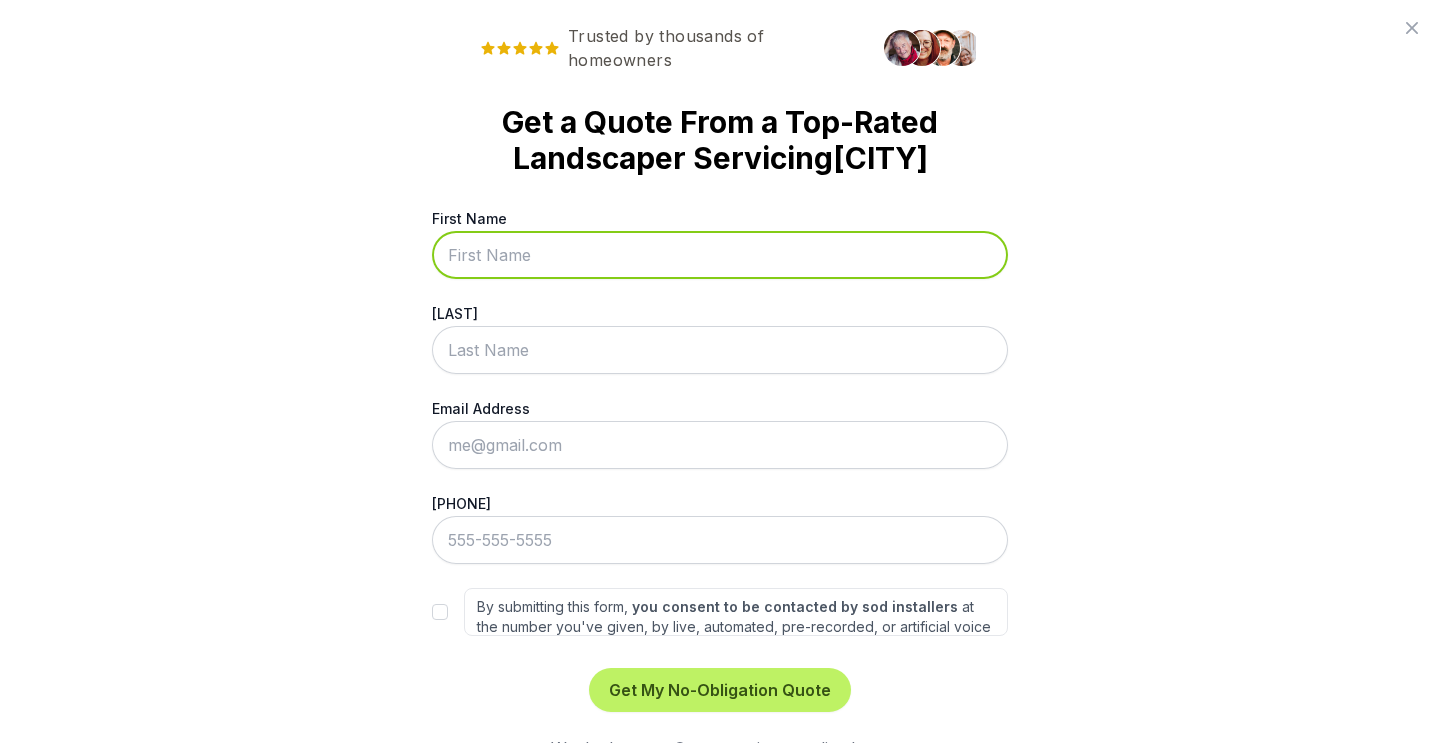click on "First Name" at bounding box center [720, 255] 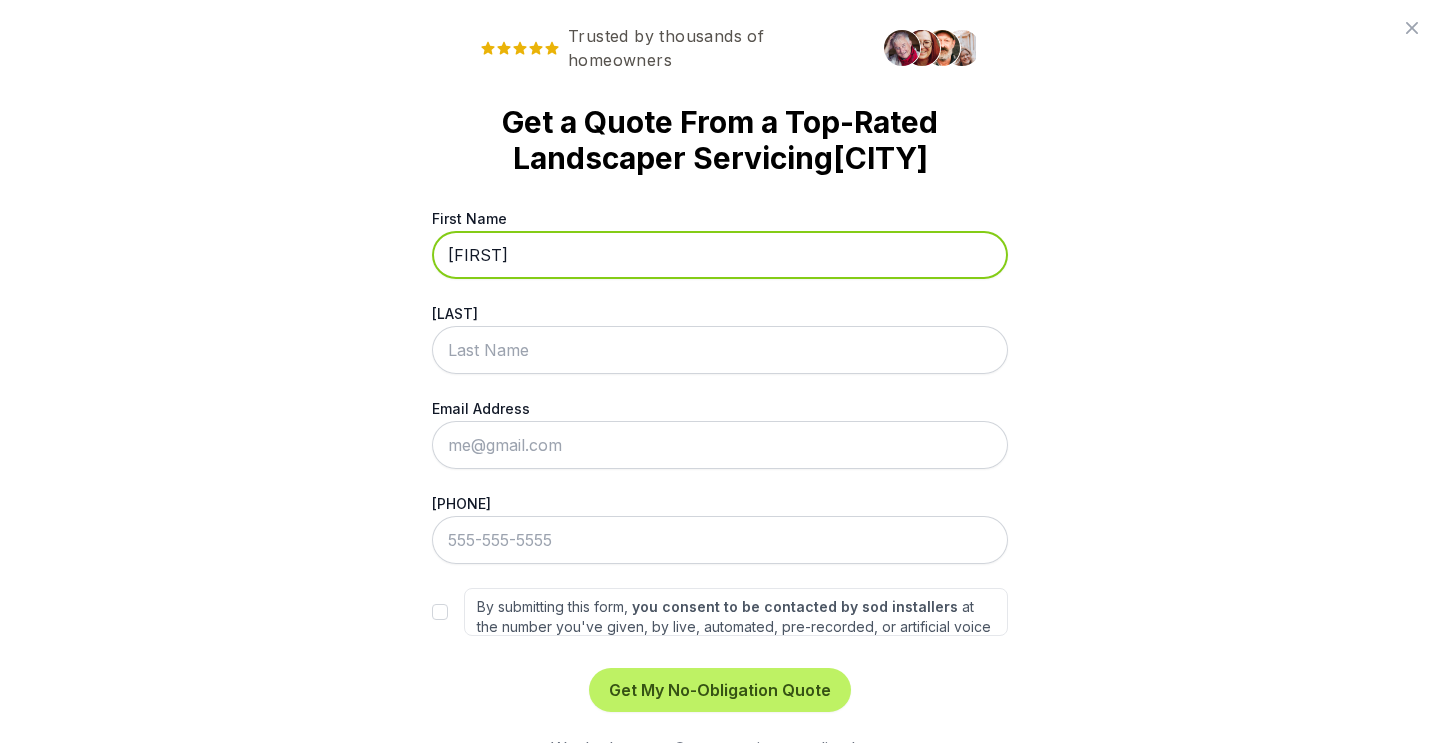 type on "[FIRST]" 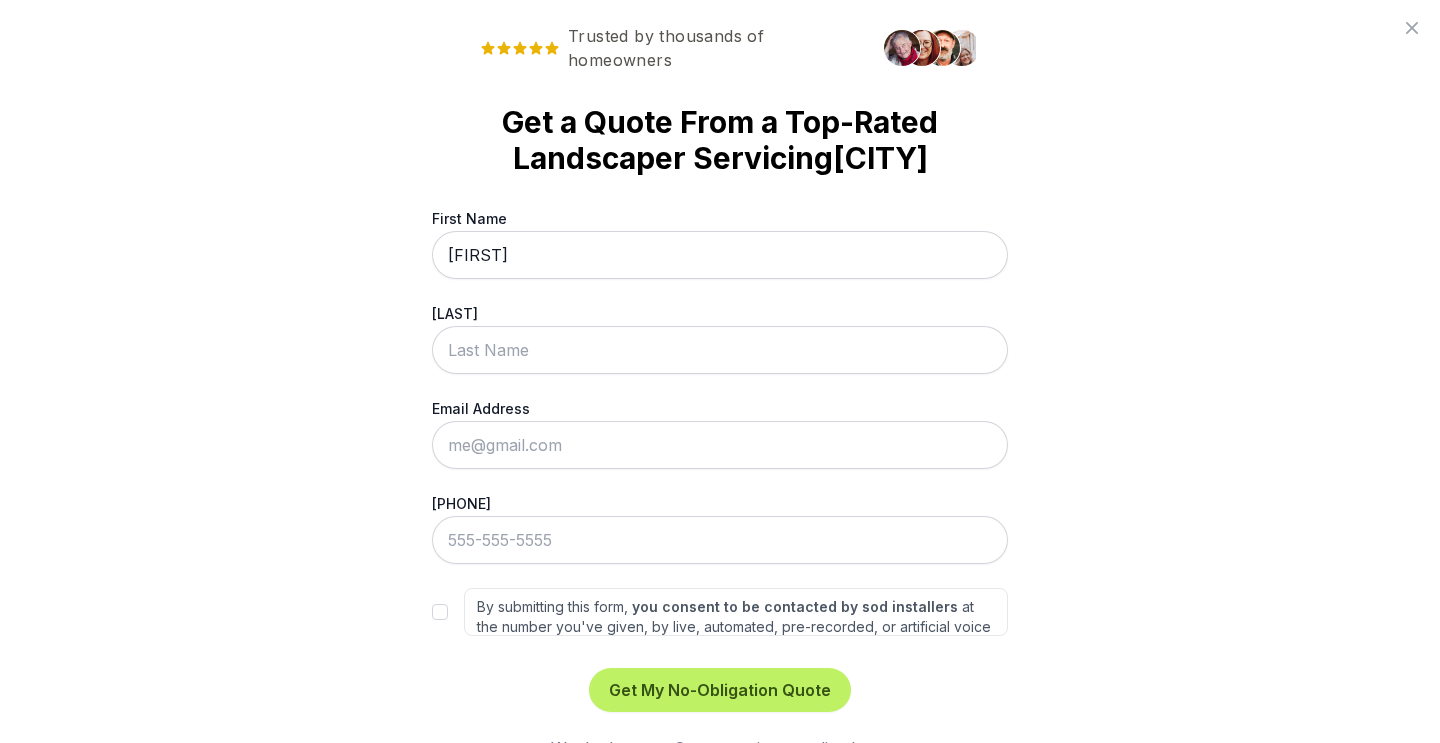 click on "[LAST]" at bounding box center [720, 313] 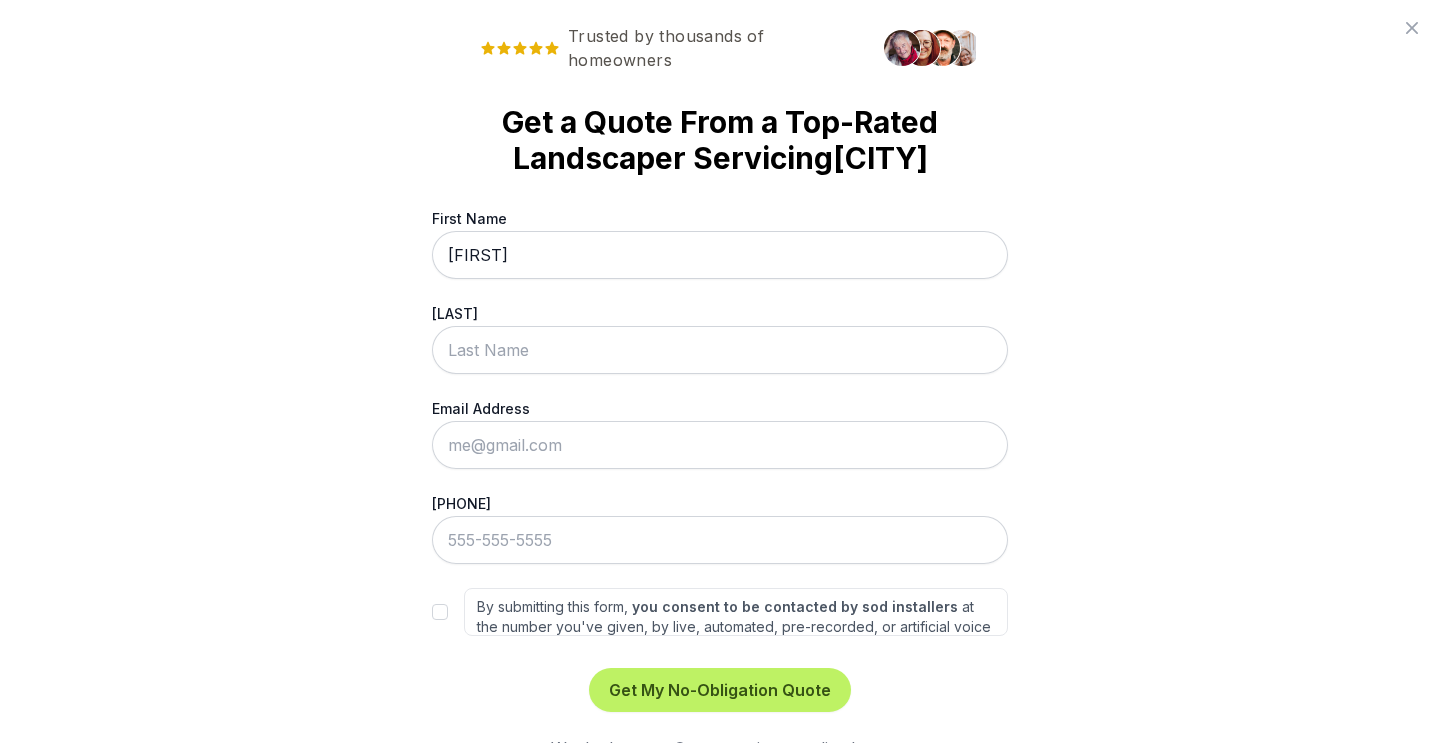 click on "[LAST]" at bounding box center (720, 350) 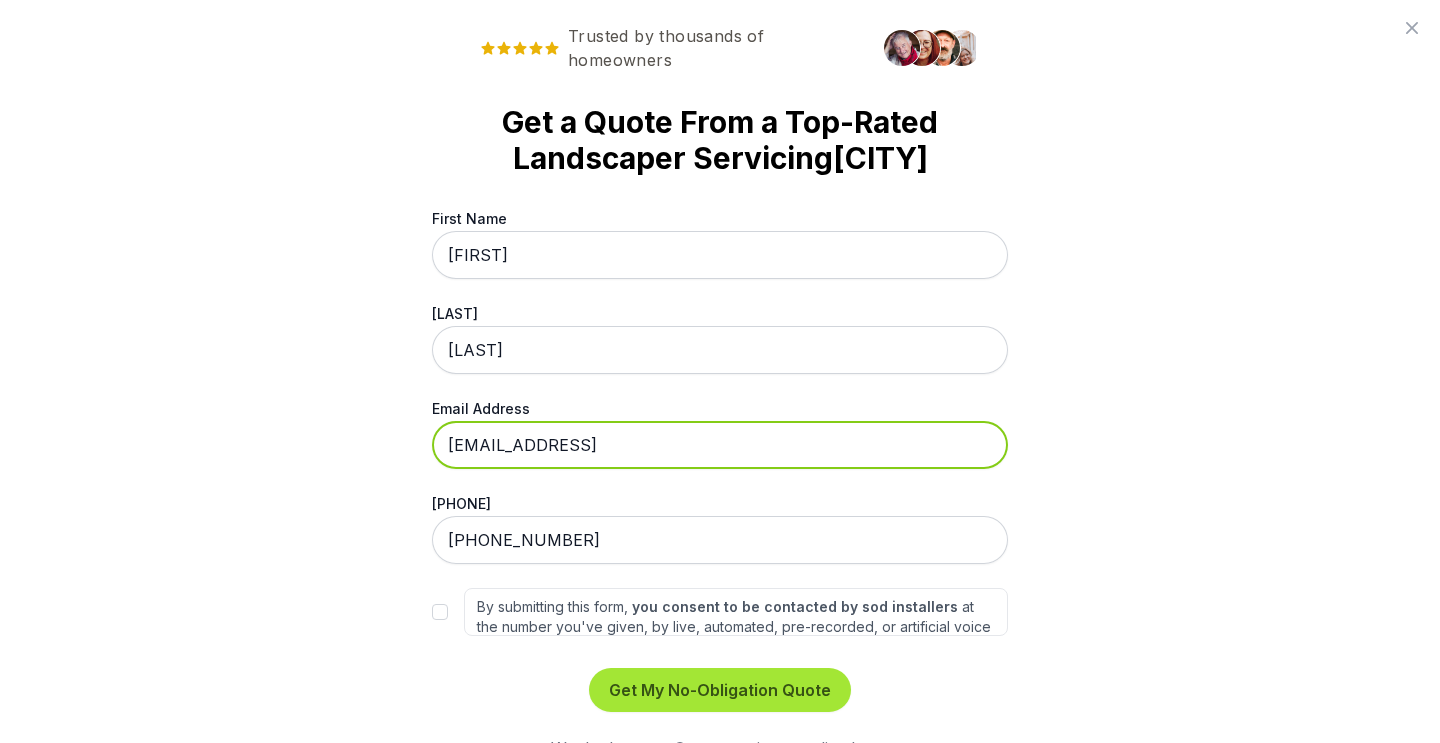 type on "[EMAIL_ADDRESS]" 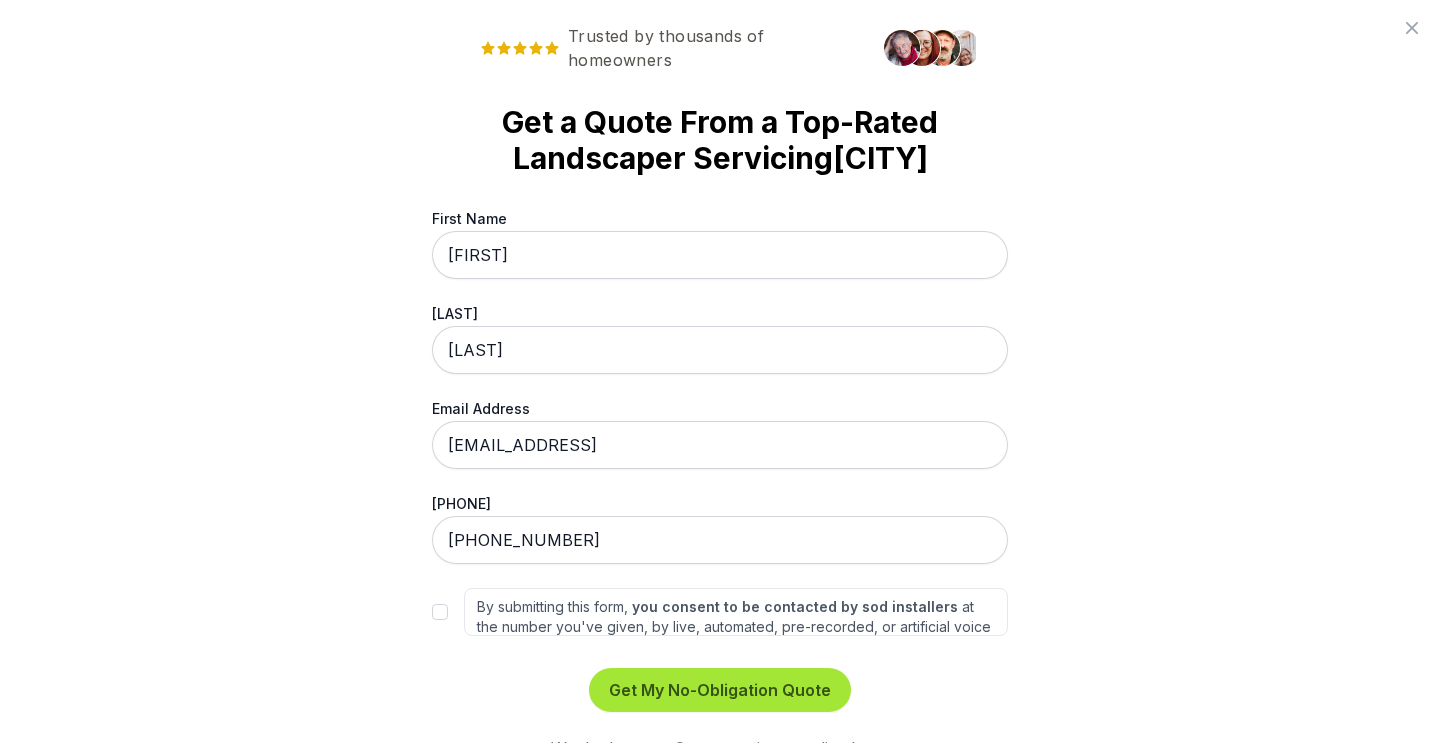 click on "Get My No-Obligation Quote" at bounding box center (720, 690) 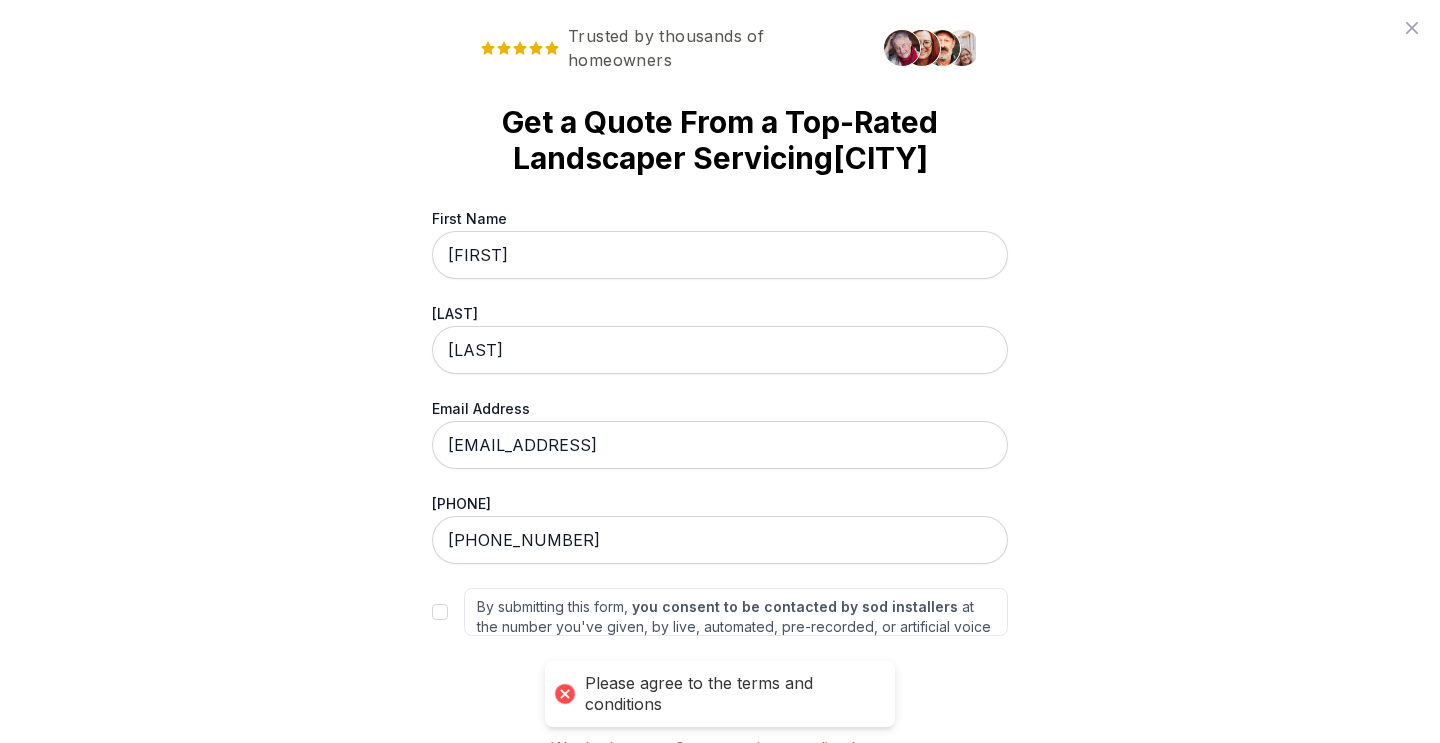 scroll, scrollTop: 0, scrollLeft: 0, axis: both 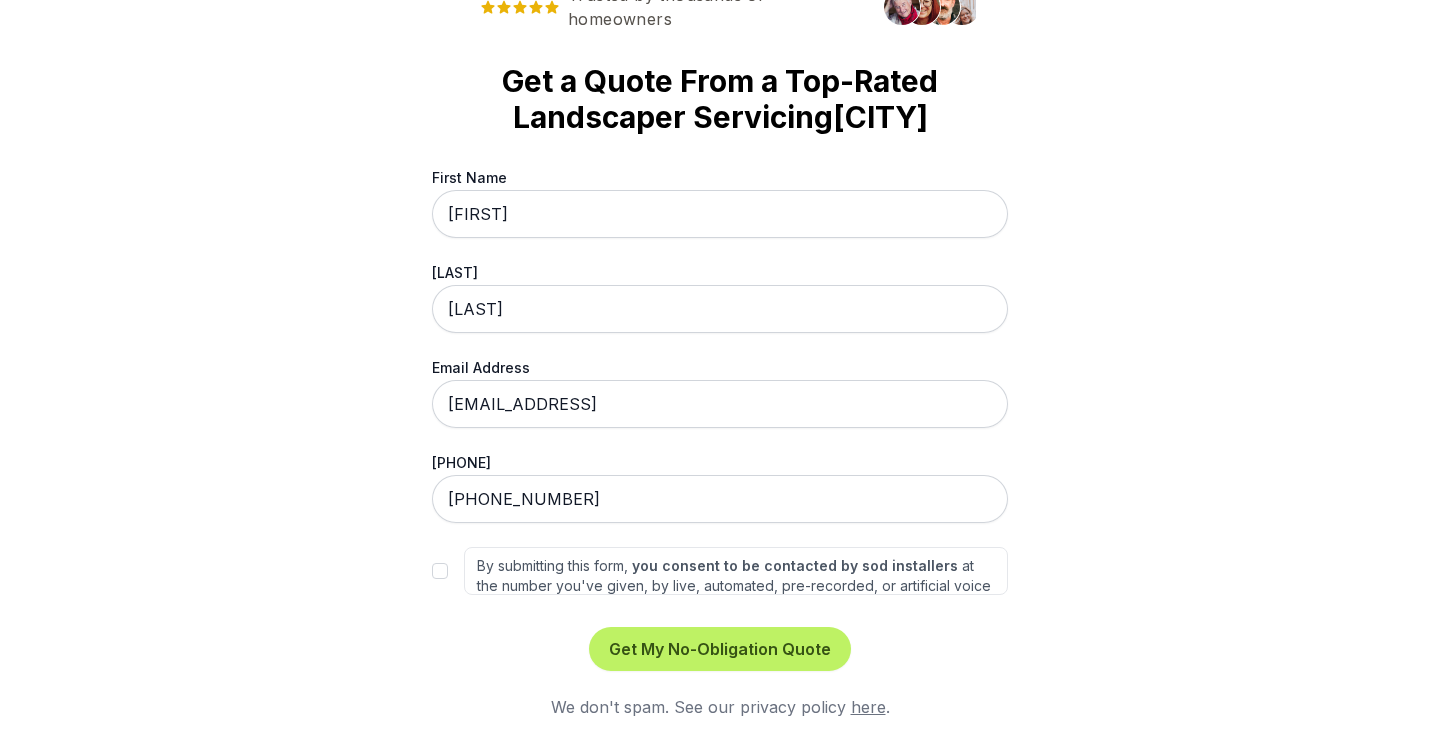 click on "By submitting this form,   you consent to be contacted by sod installers   at the number you've given, by live, automated, pre-recorded, or artificial voice calls, and/or texts. This is to ensure we can efficiently assist you in finding the right services for your needs. Our partner network is supplemented by   Networx Systems, Inc.  and its own   Trusted Partners . Other   Terms and Conditions   apply." at bounding box center (736, 571) 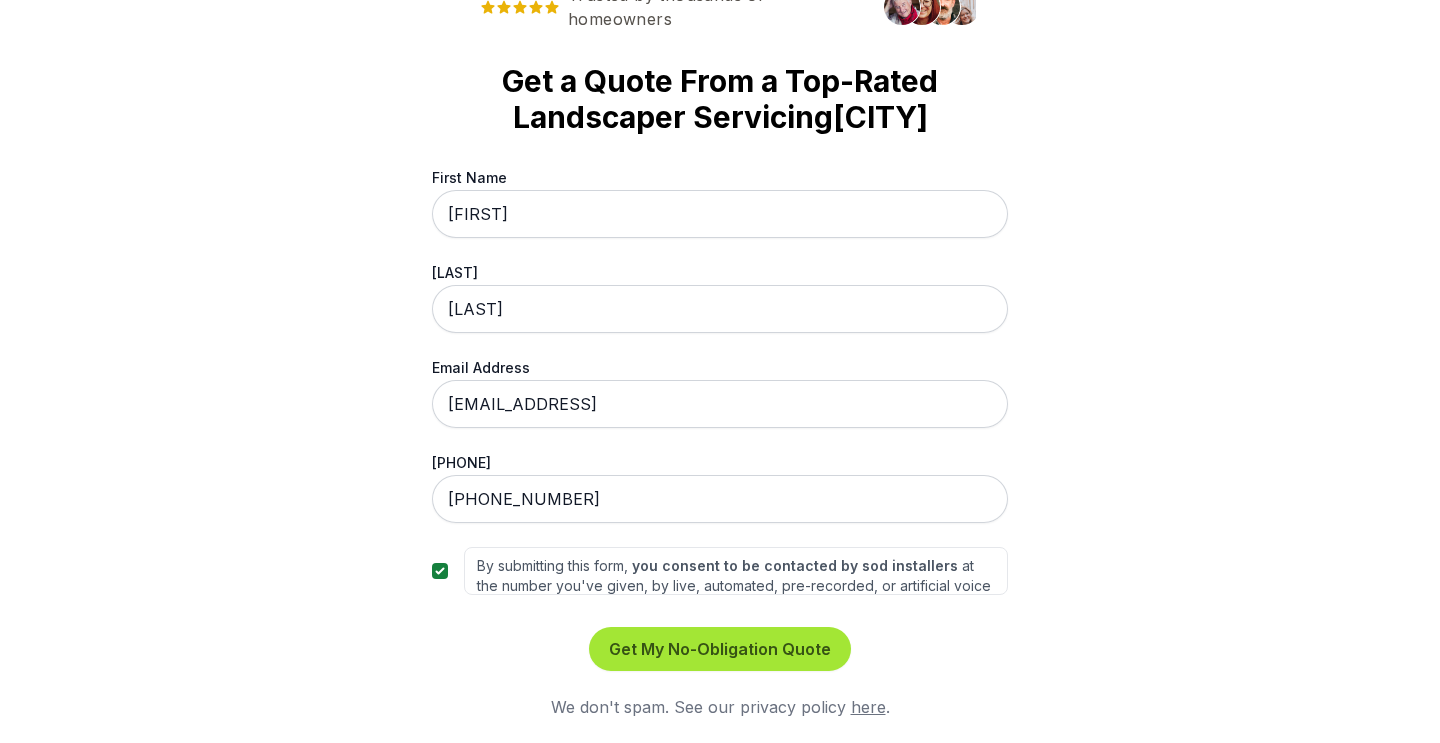 click on "Get My No-Obligation Quote" at bounding box center (720, 649) 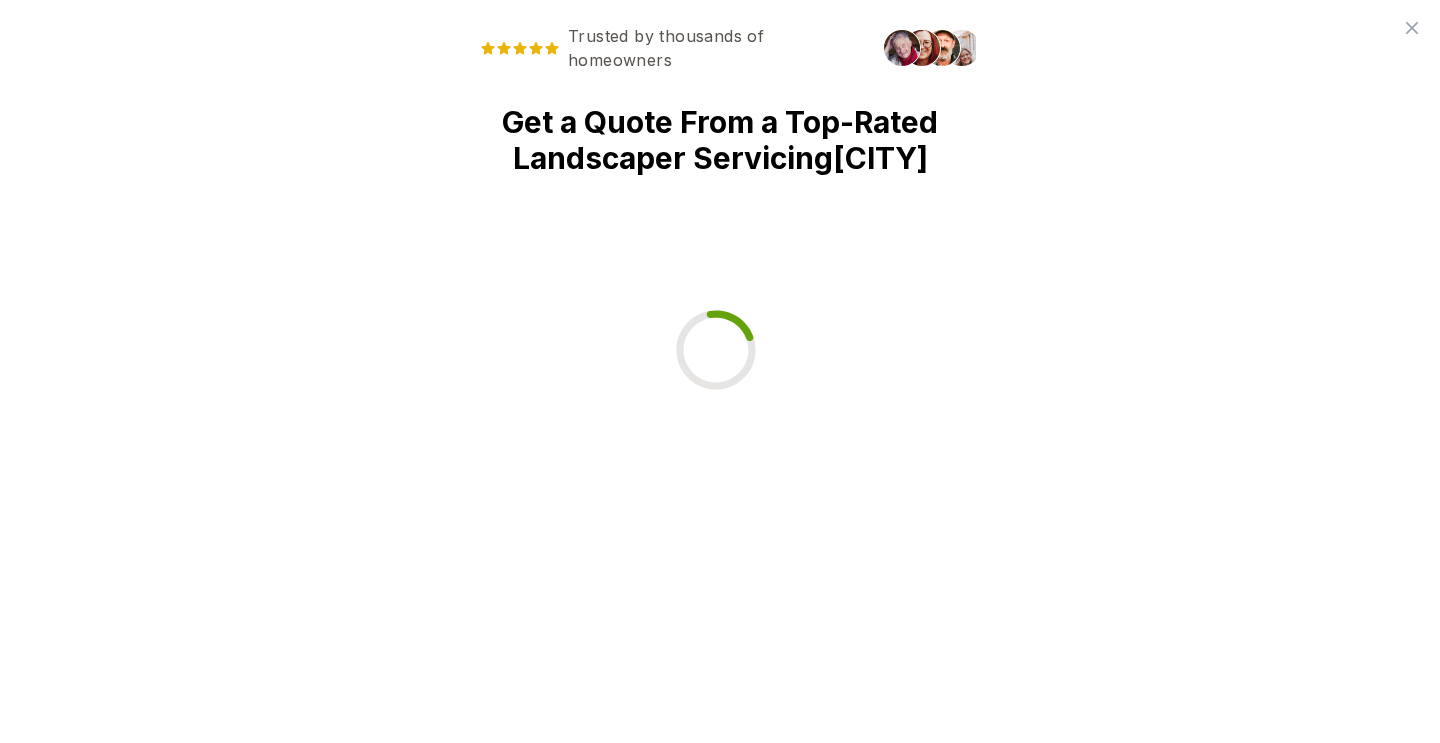 scroll, scrollTop: 0, scrollLeft: 0, axis: both 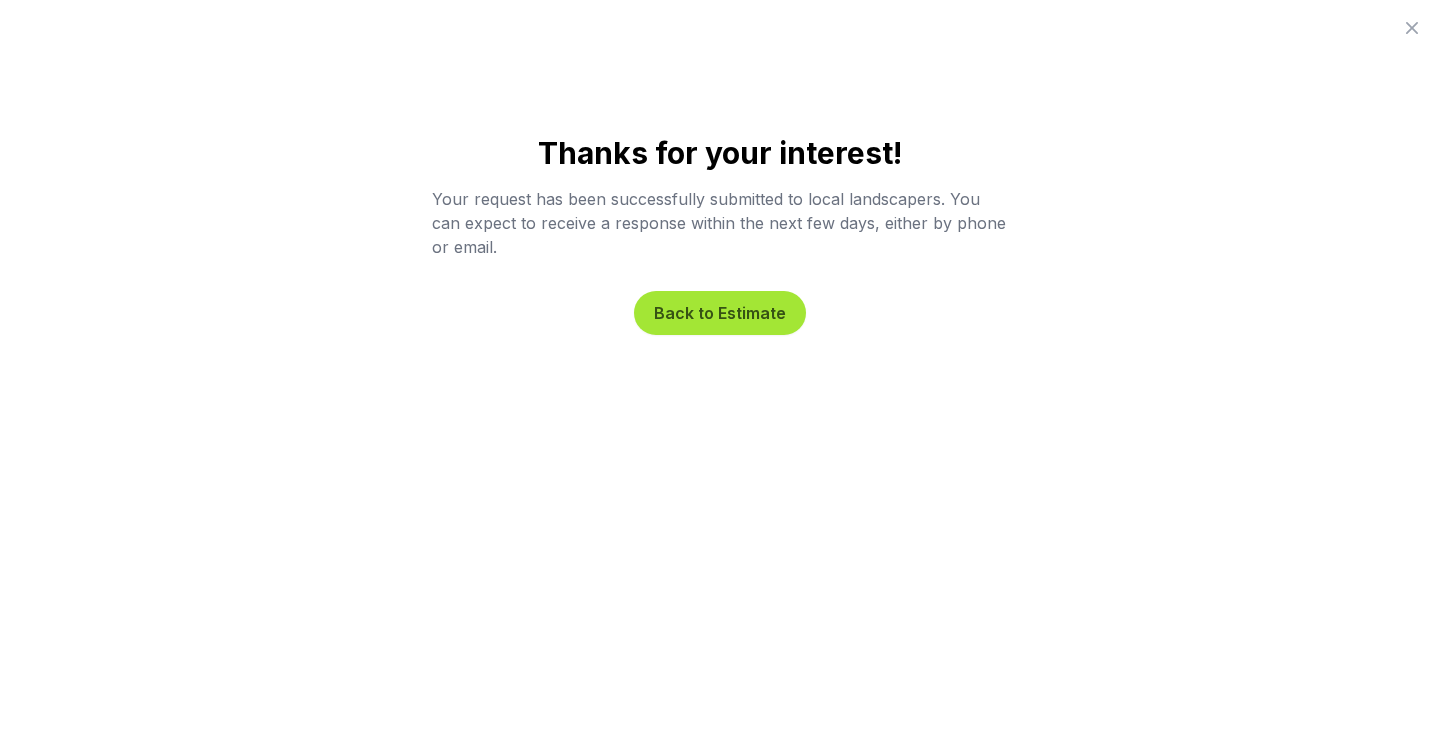 click on "Back to Estimate" at bounding box center [720, 313] 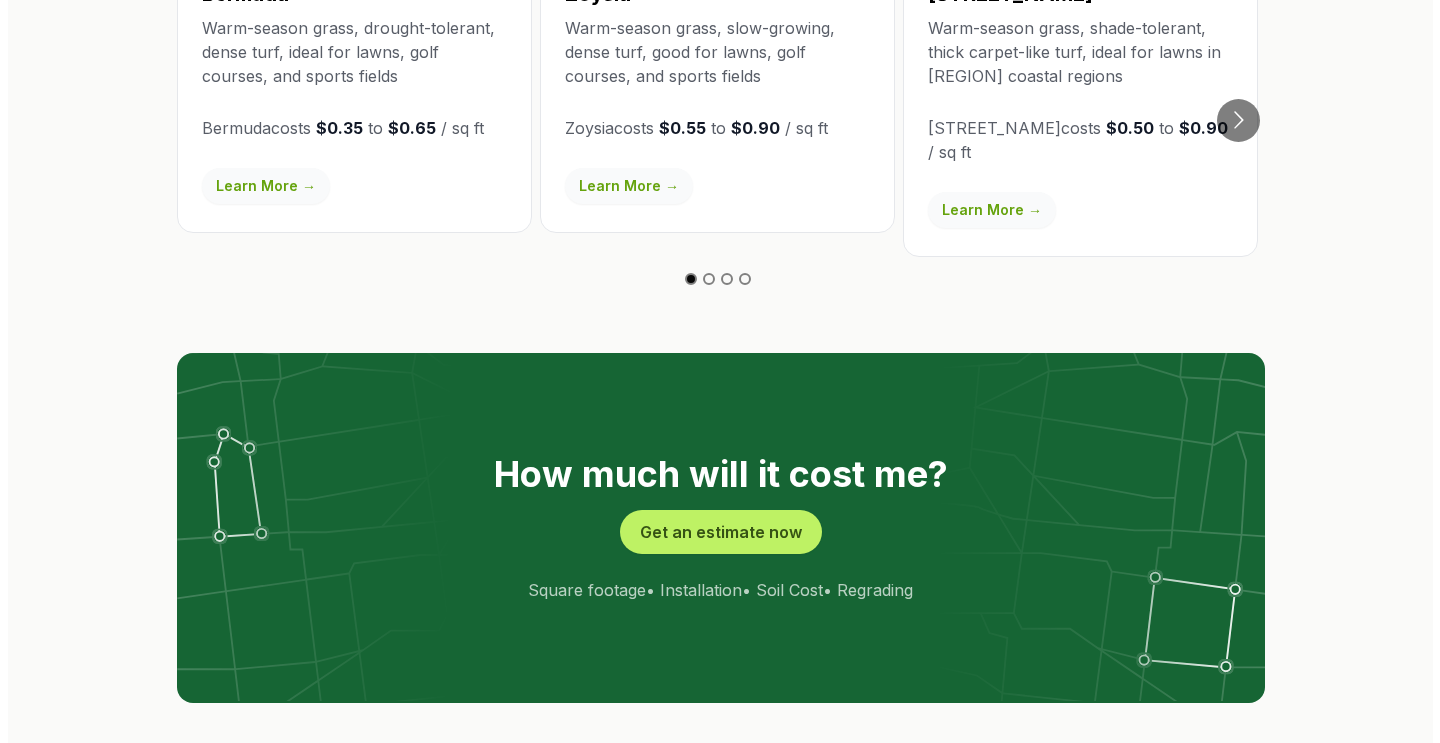 scroll, scrollTop: 3696, scrollLeft: 0, axis: vertical 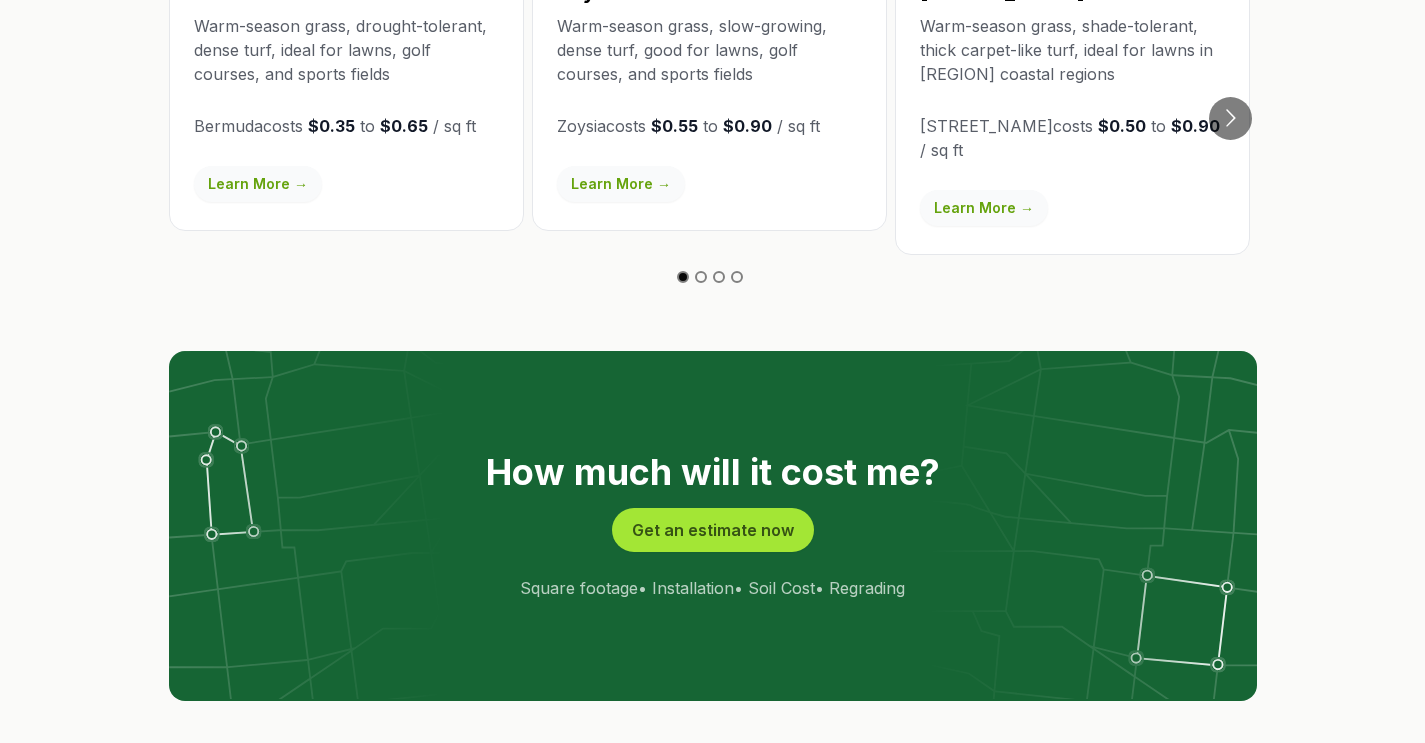 click on "Get an estimate now" at bounding box center (713, 530) 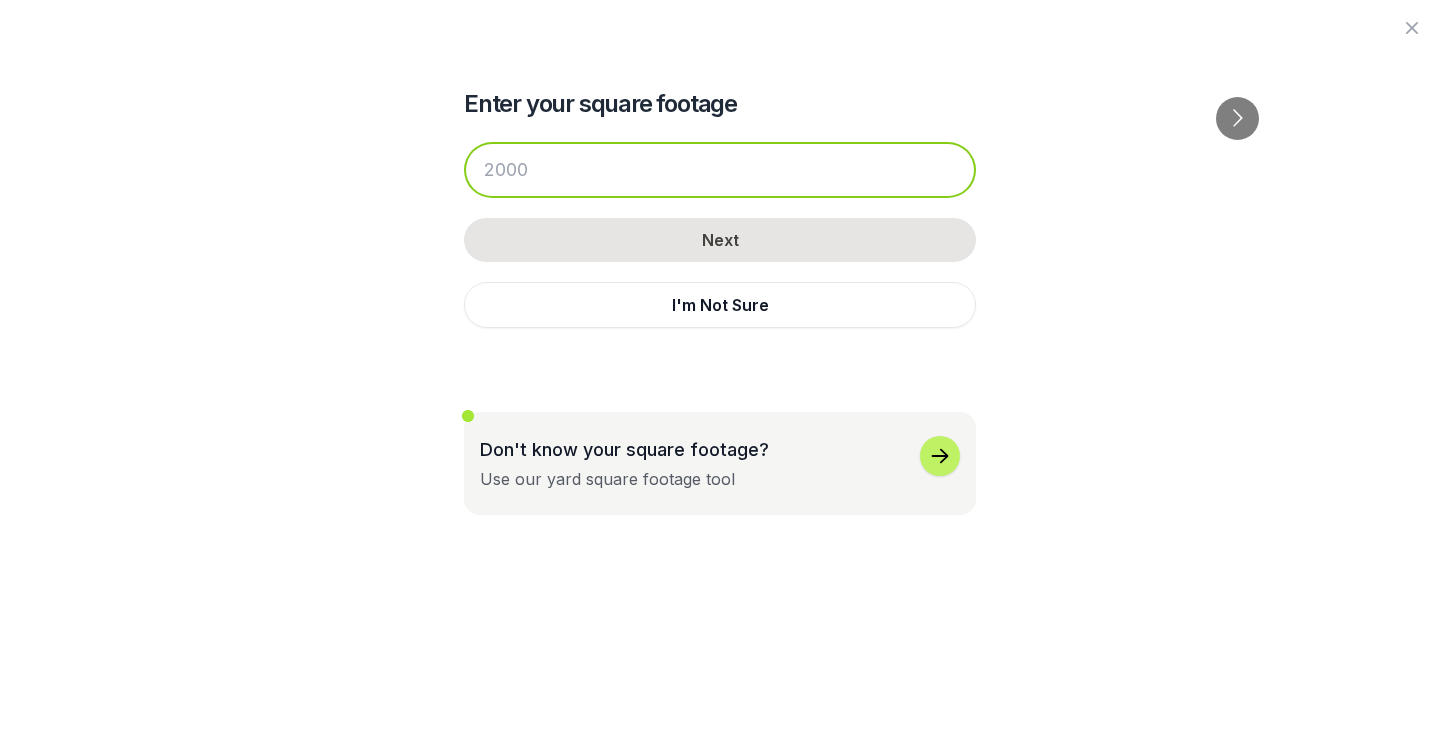 click at bounding box center (720, 170) 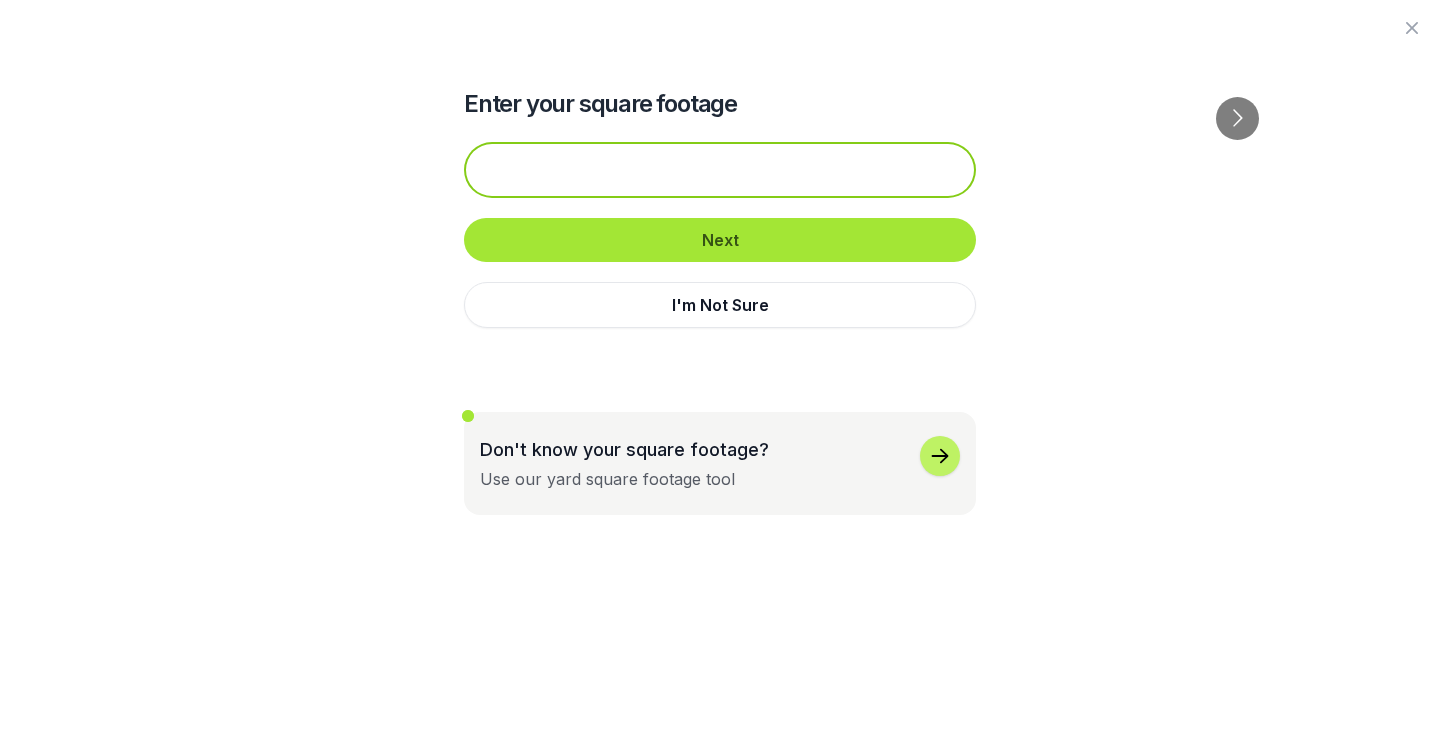 type on "[NUMBER]" 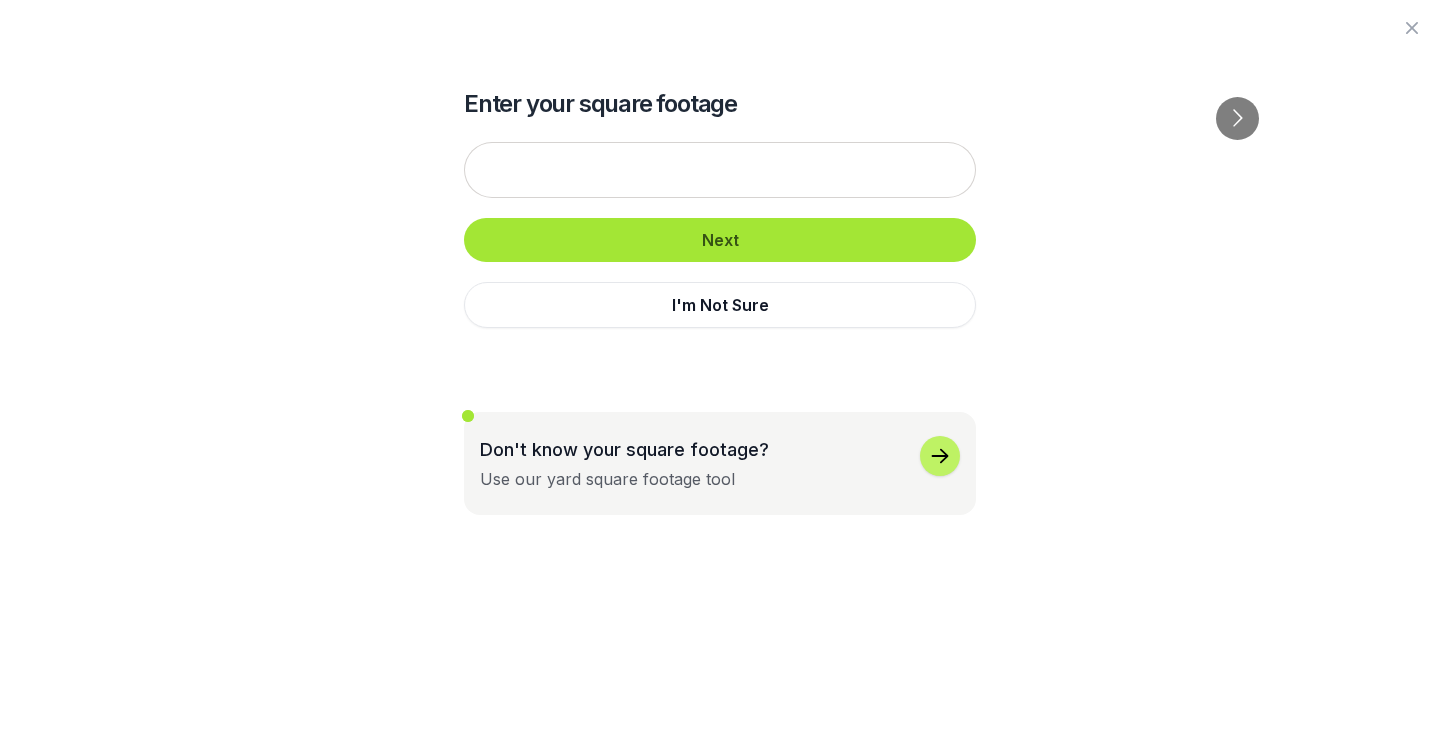 click on "Next" at bounding box center (720, 240) 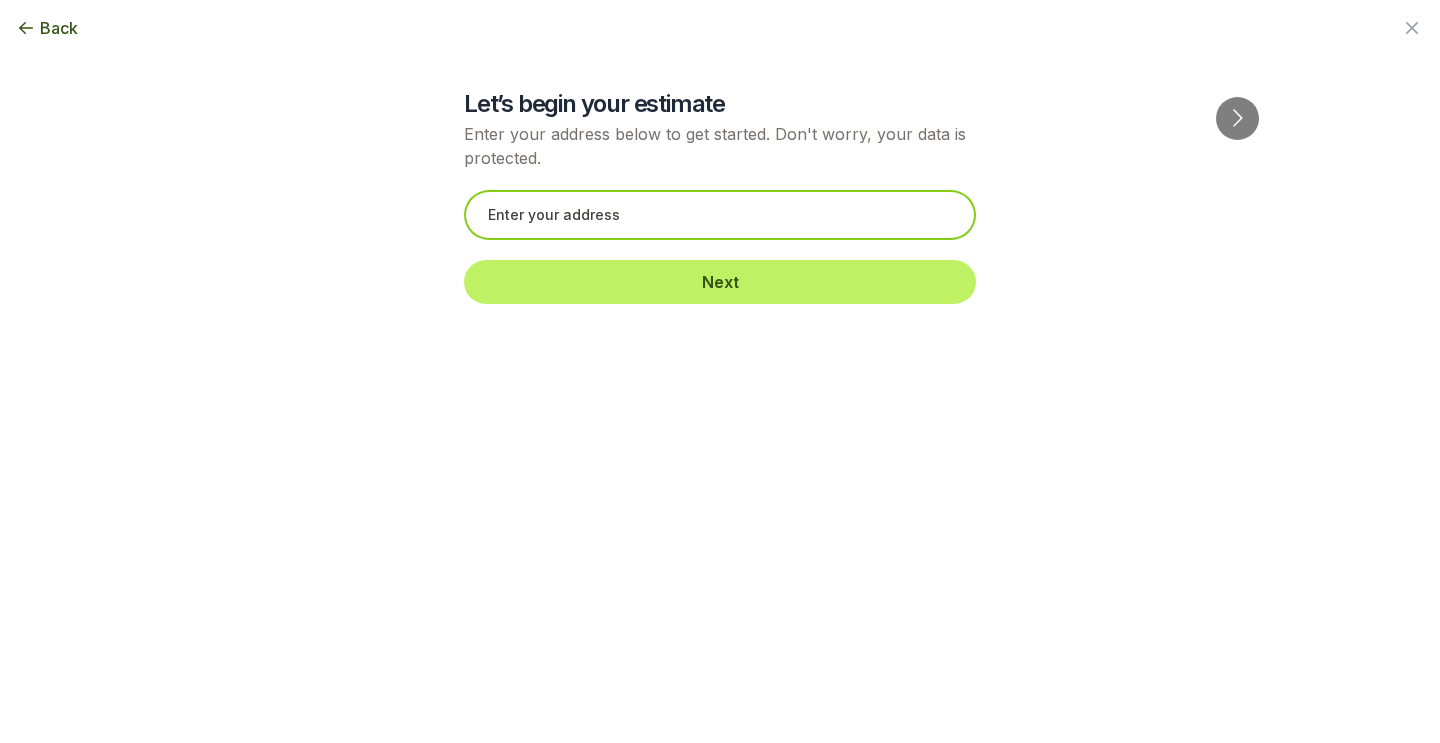 click at bounding box center (720, 215) 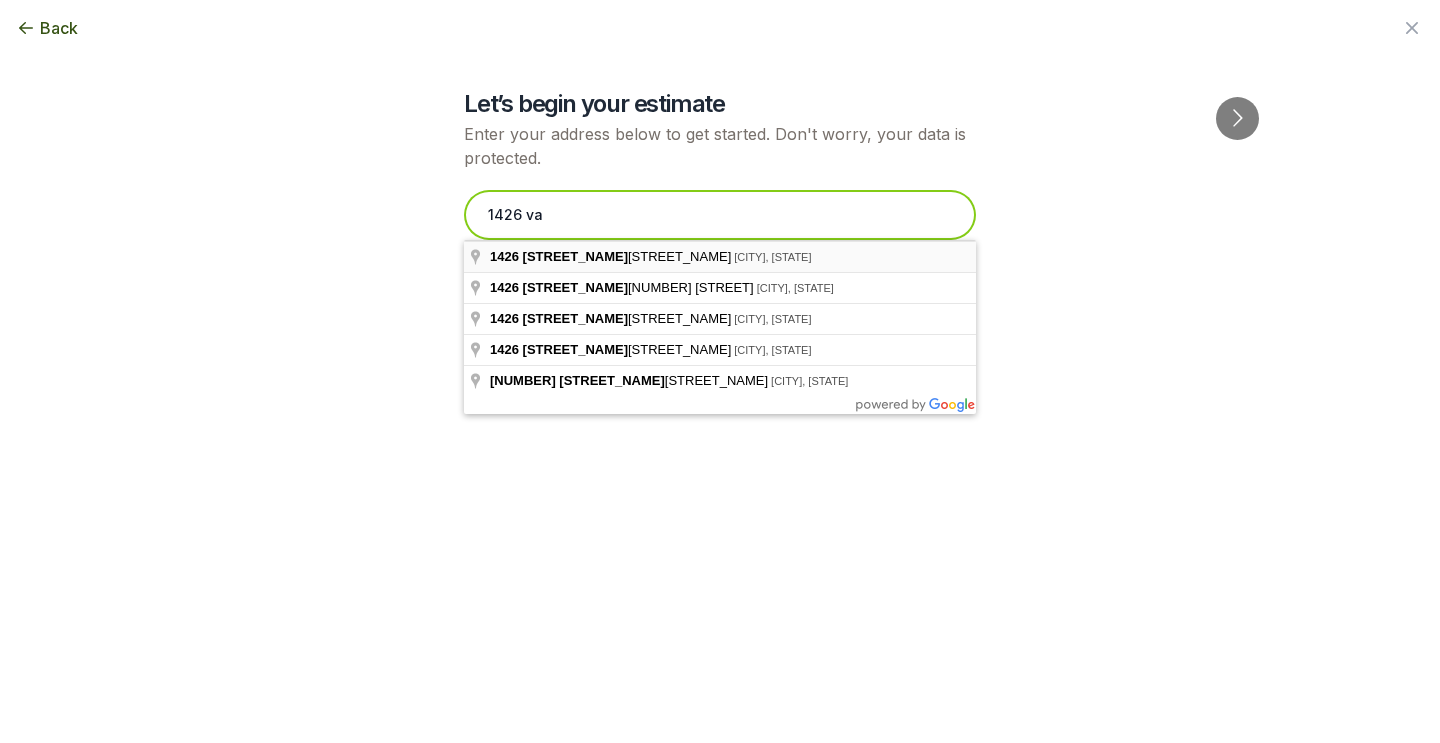 type on "1426 va" 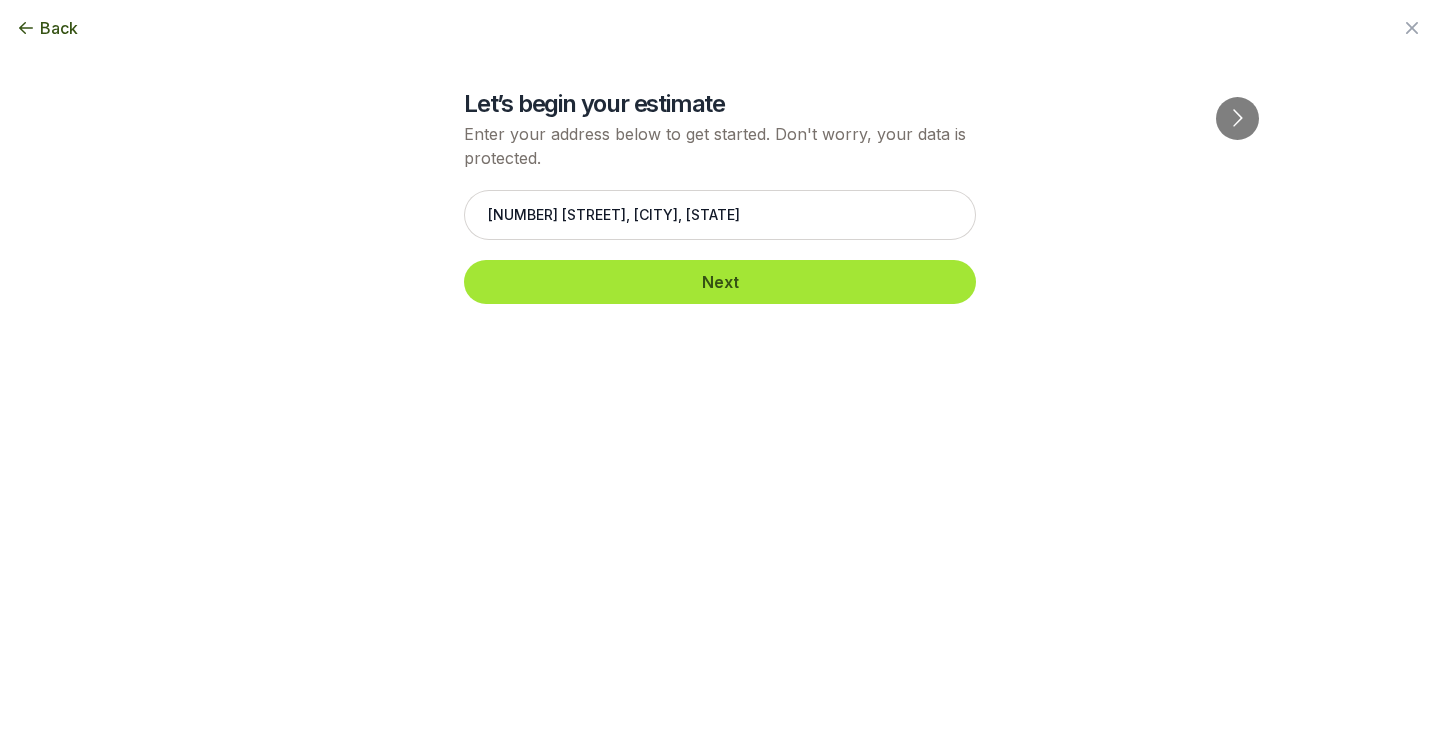 click on "Next" at bounding box center [720, 282] 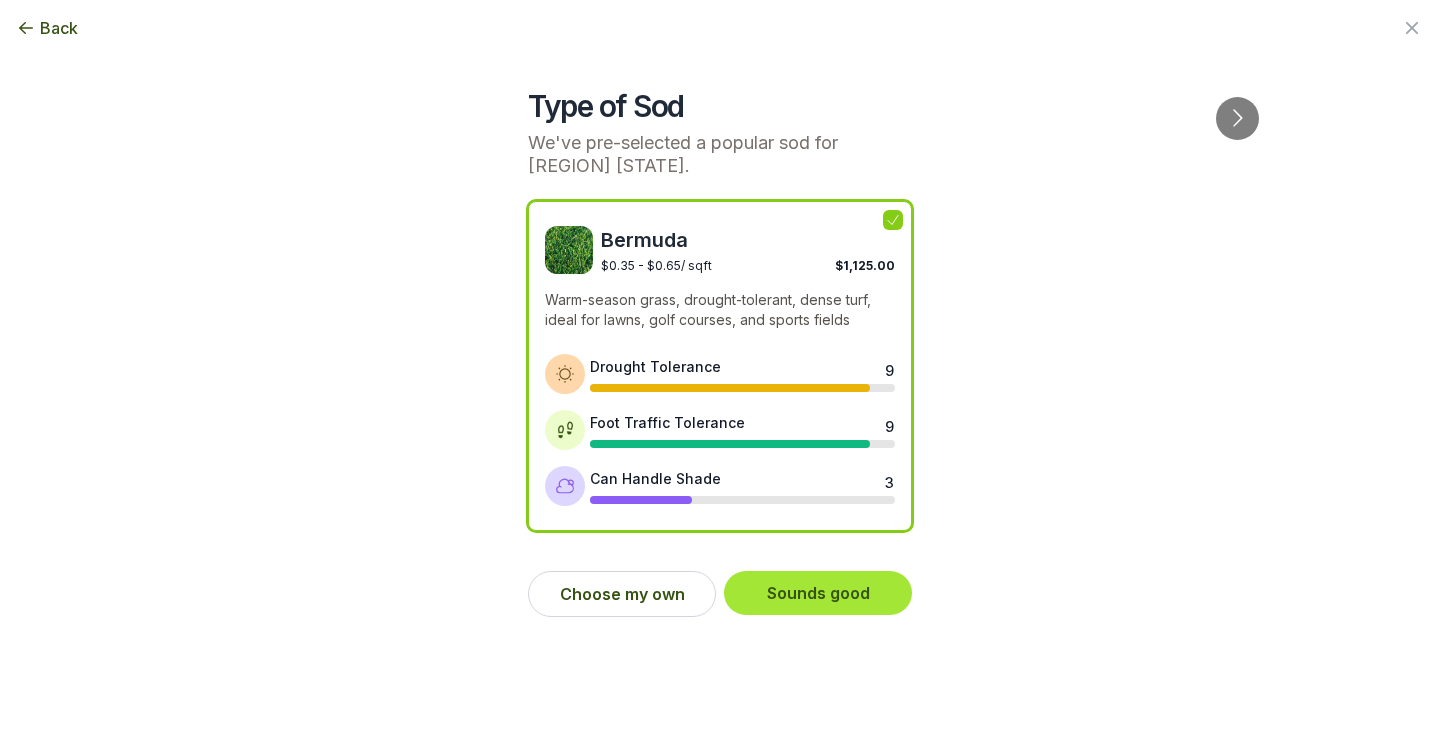 click on "Sounds good" at bounding box center (818, 593) 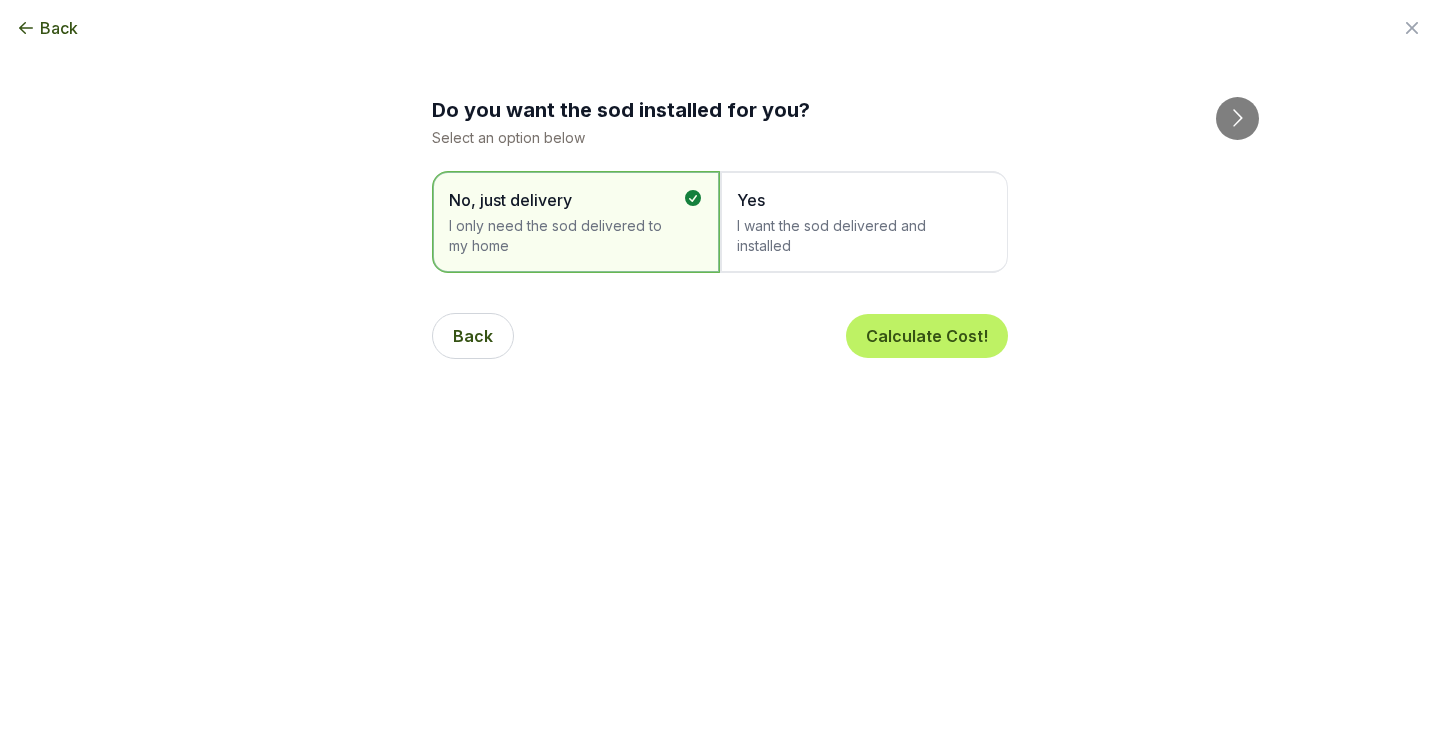 click on "I want the sod delivered and installed" at bounding box center [854, 236] 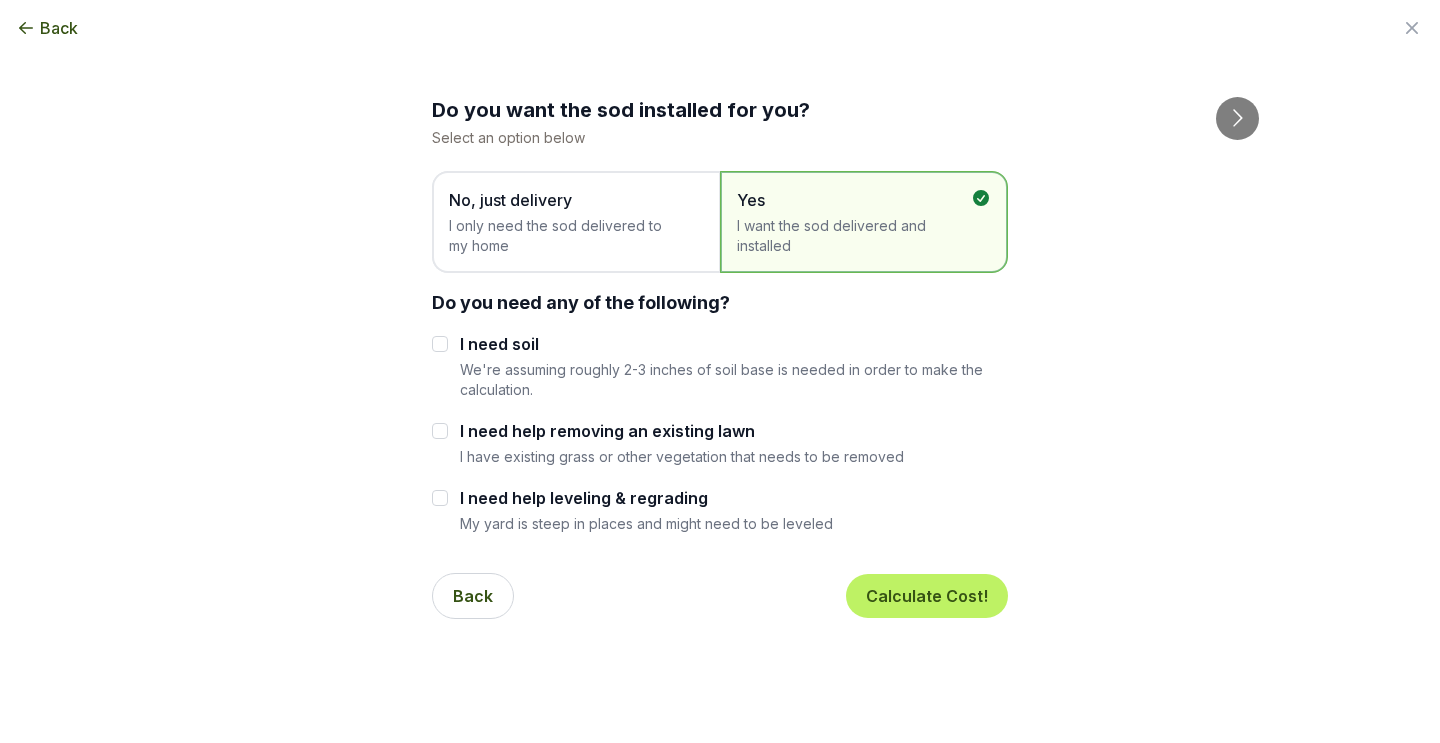 click on "I need soil" at bounding box center [440, 344] 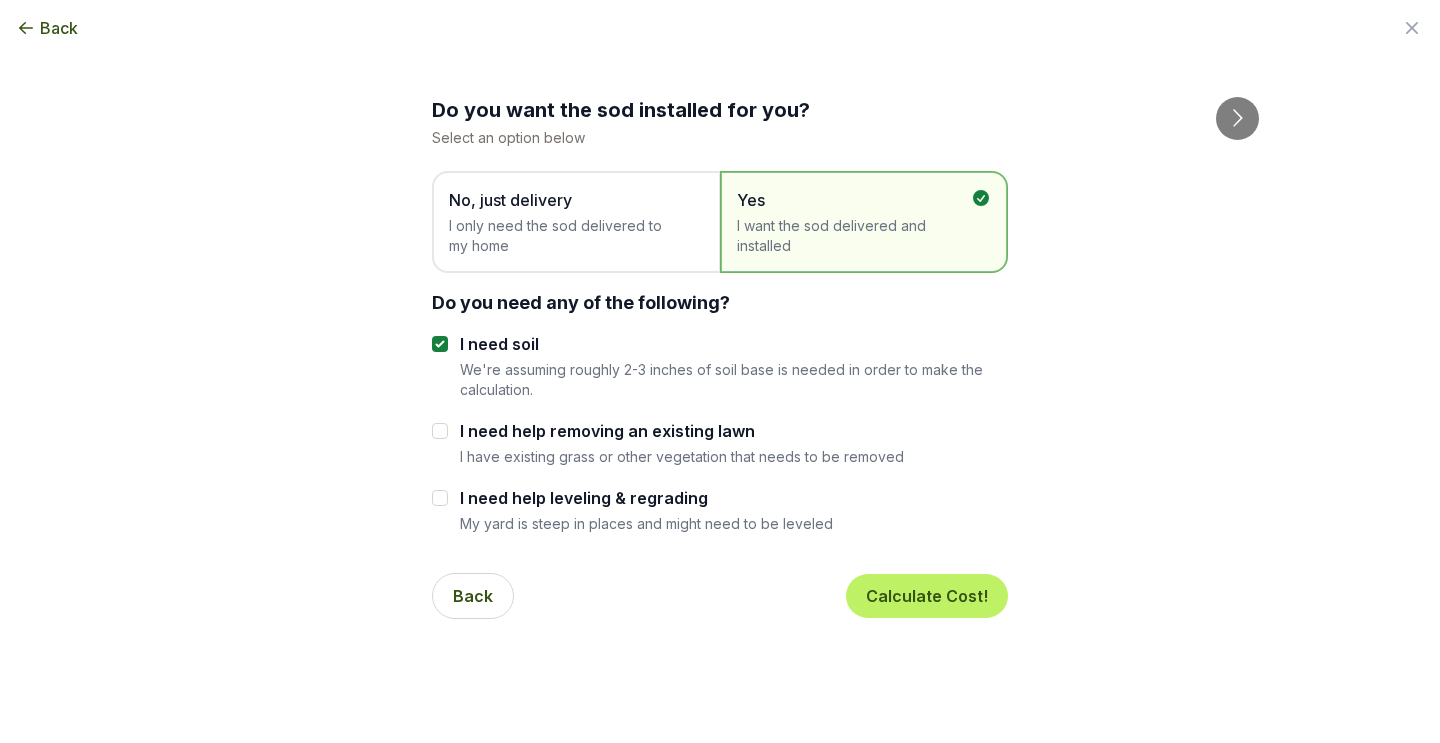 checkbox on "true" 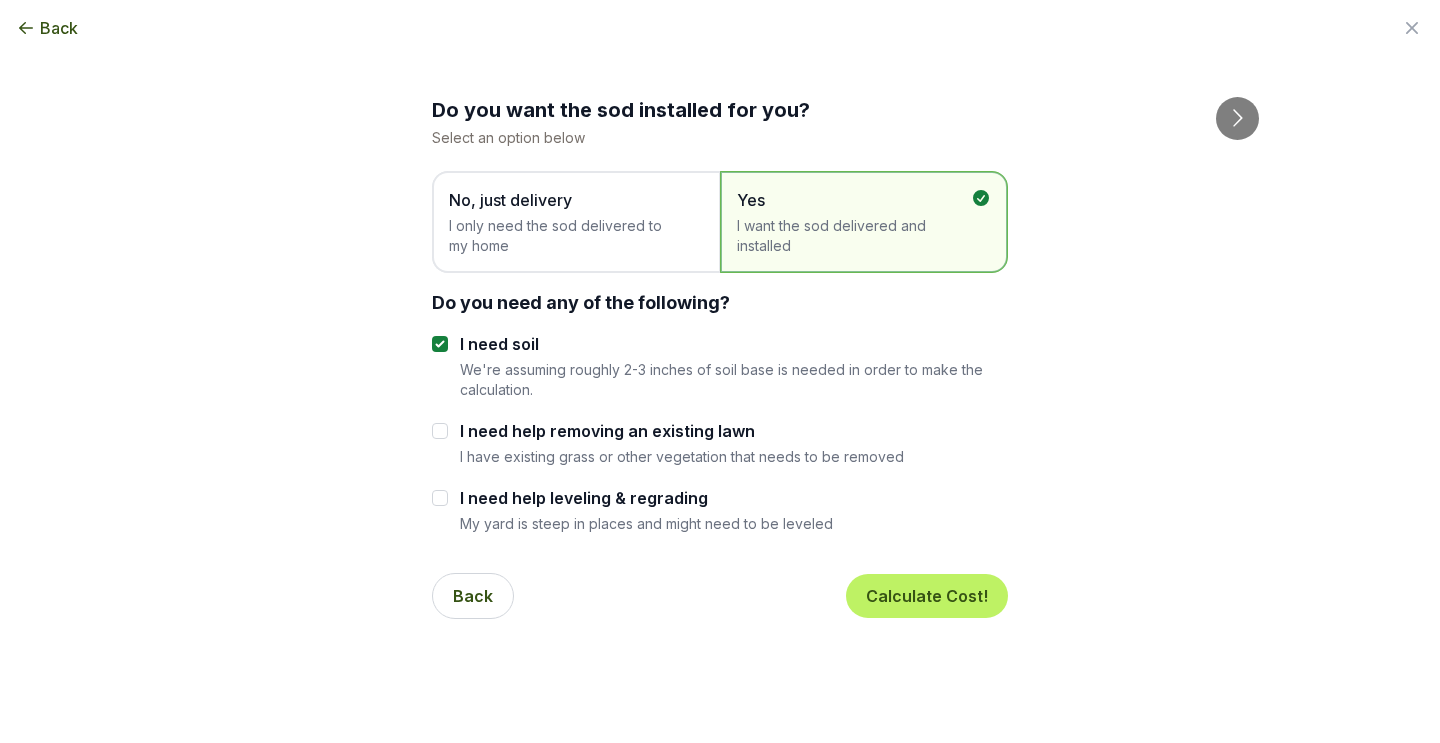 click on "I need help removing an existing lawn" at bounding box center (440, 431) 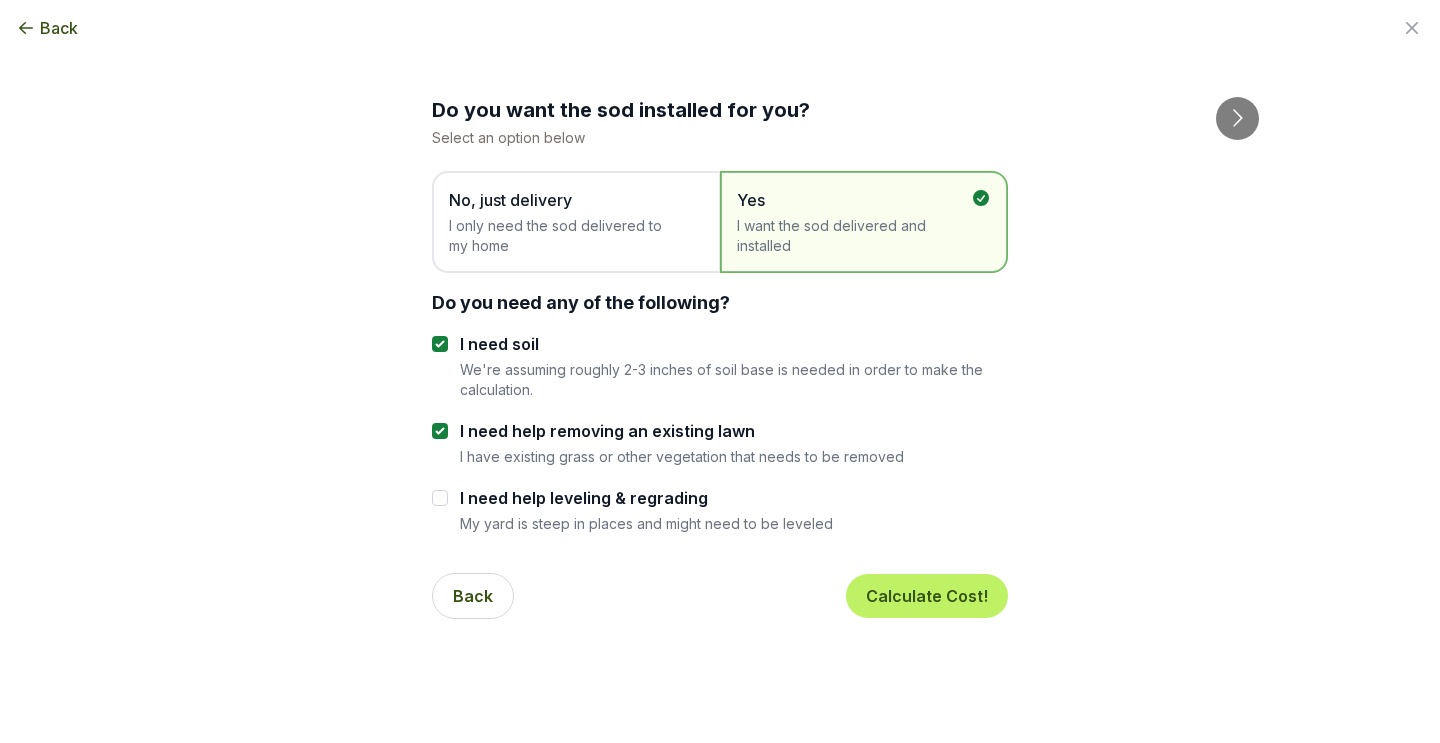 checkbox on "true" 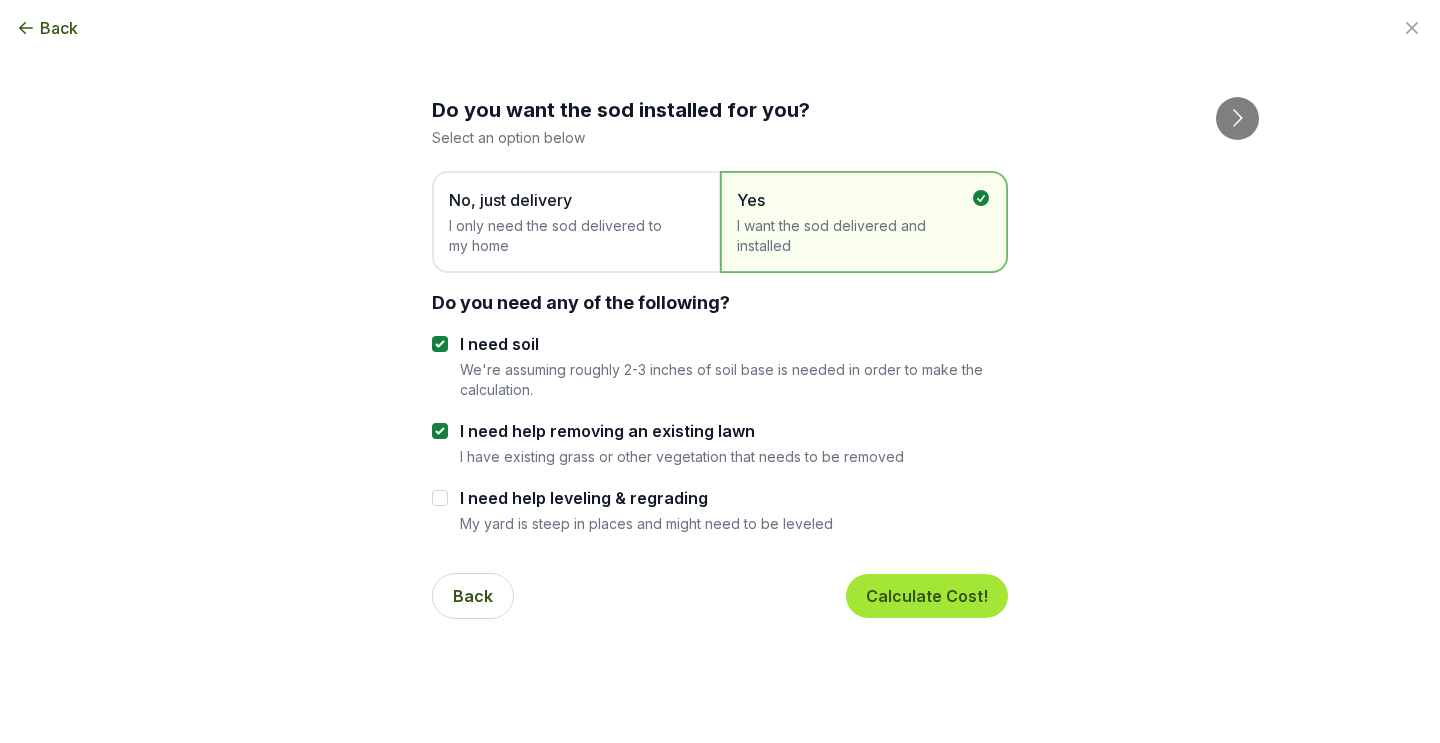 click on "Calculate Cost!" at bounding box center (927, 596) 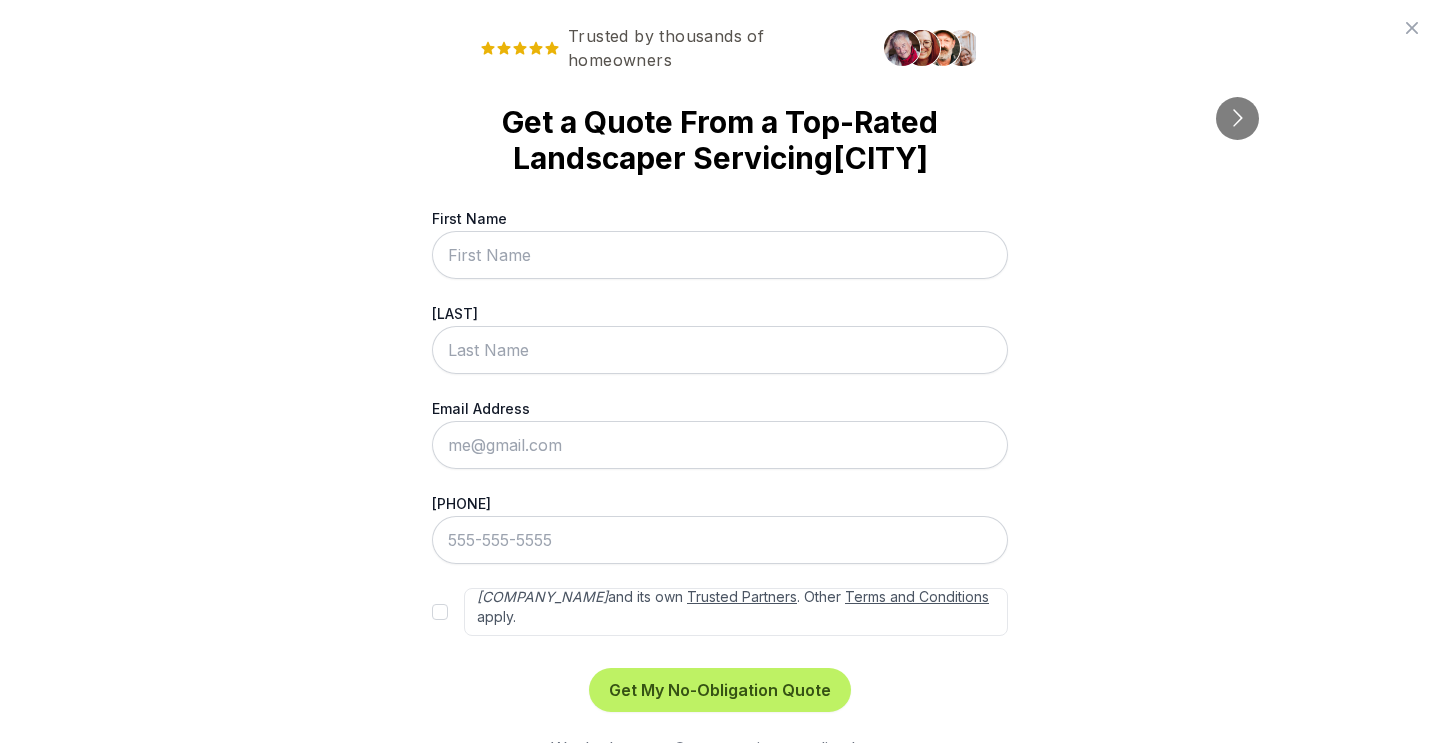 scroll, scrollTop: 90, scrollLeft: 0, axis: vertical 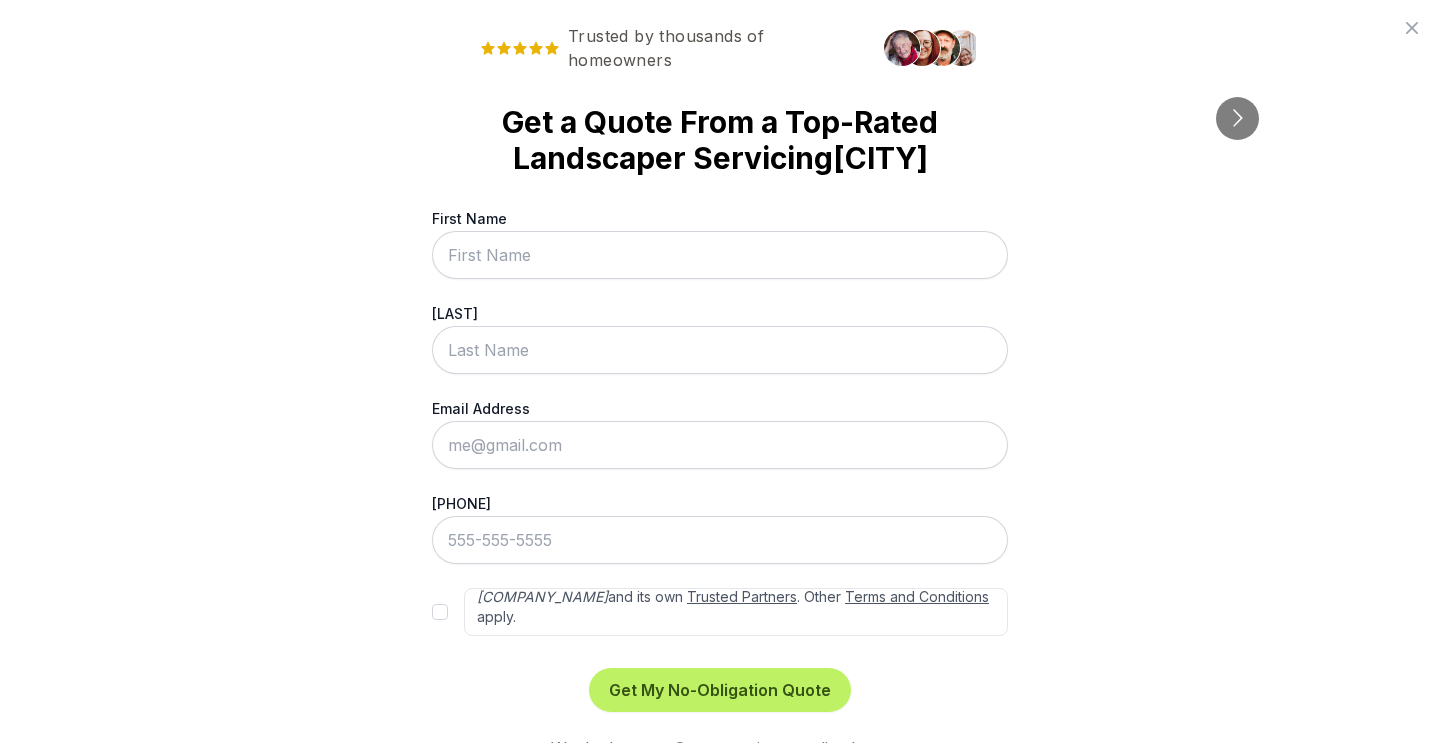 click on "First Name" at bounding box center (720, 255) 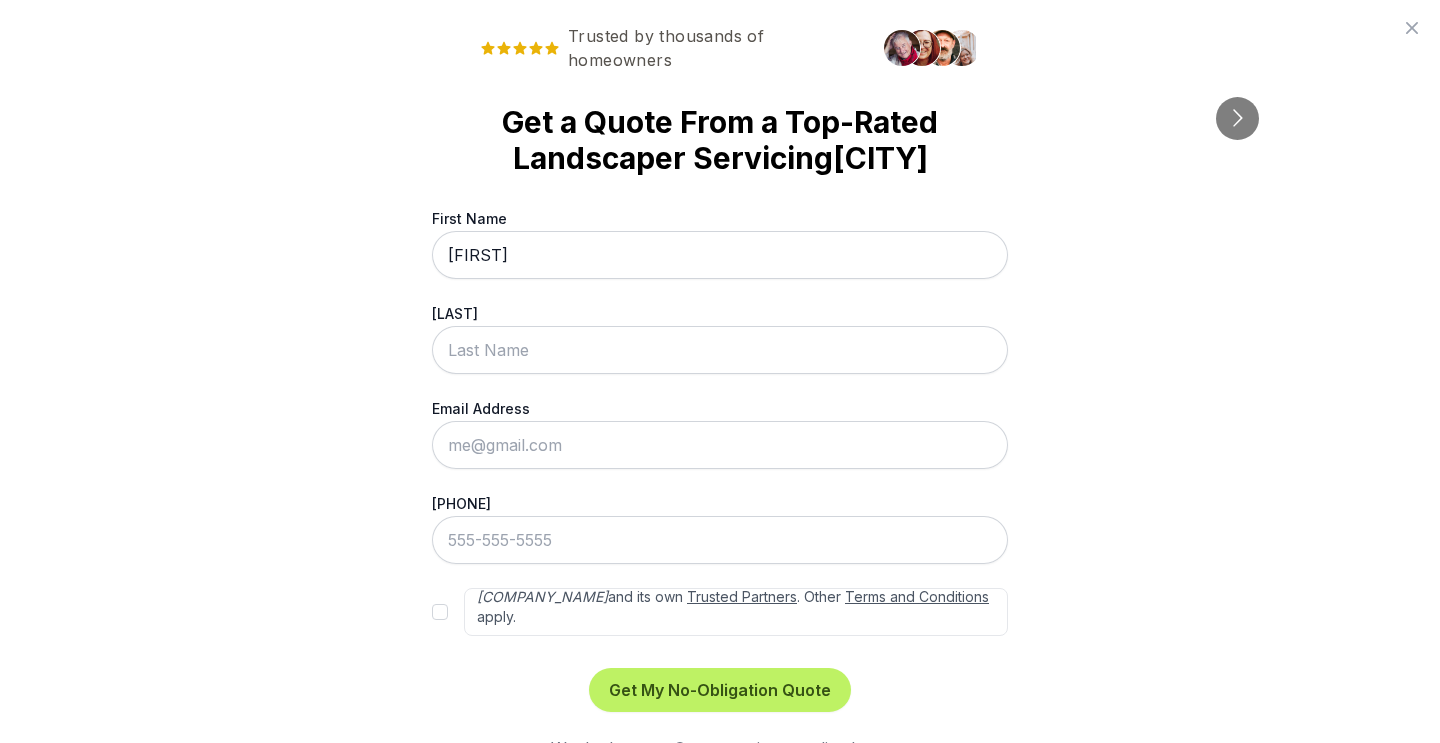 type on "[FIRST]" 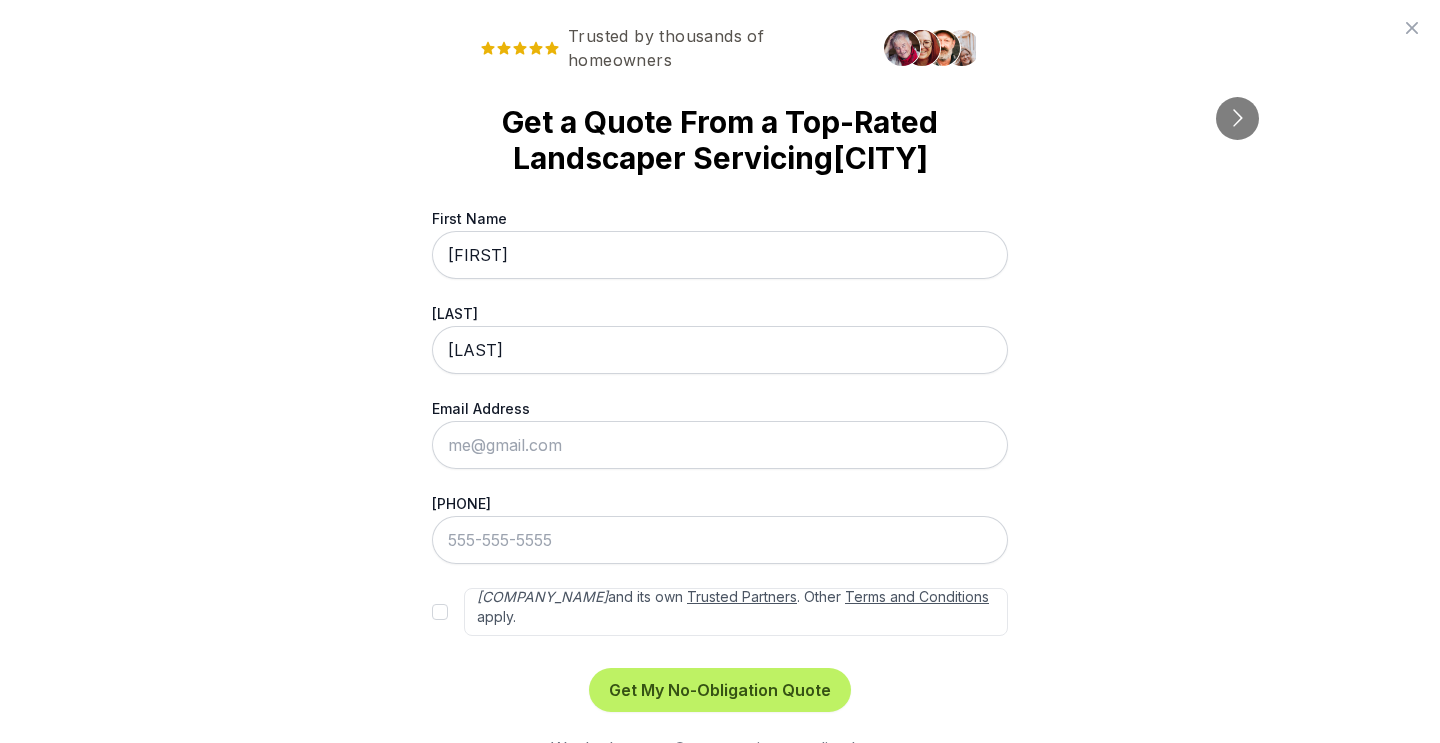 type on "[LAST]" 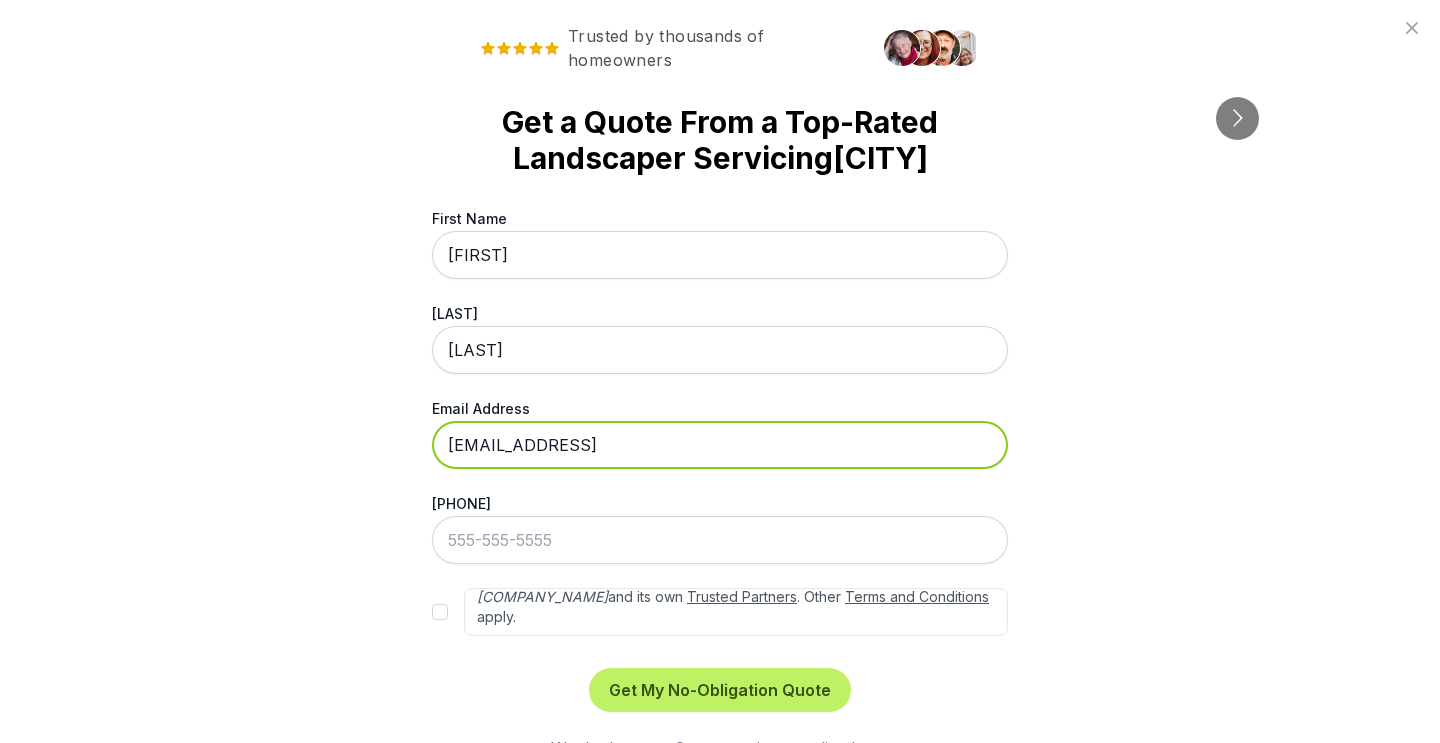 type on "[EMAIL_ADDRESS]" 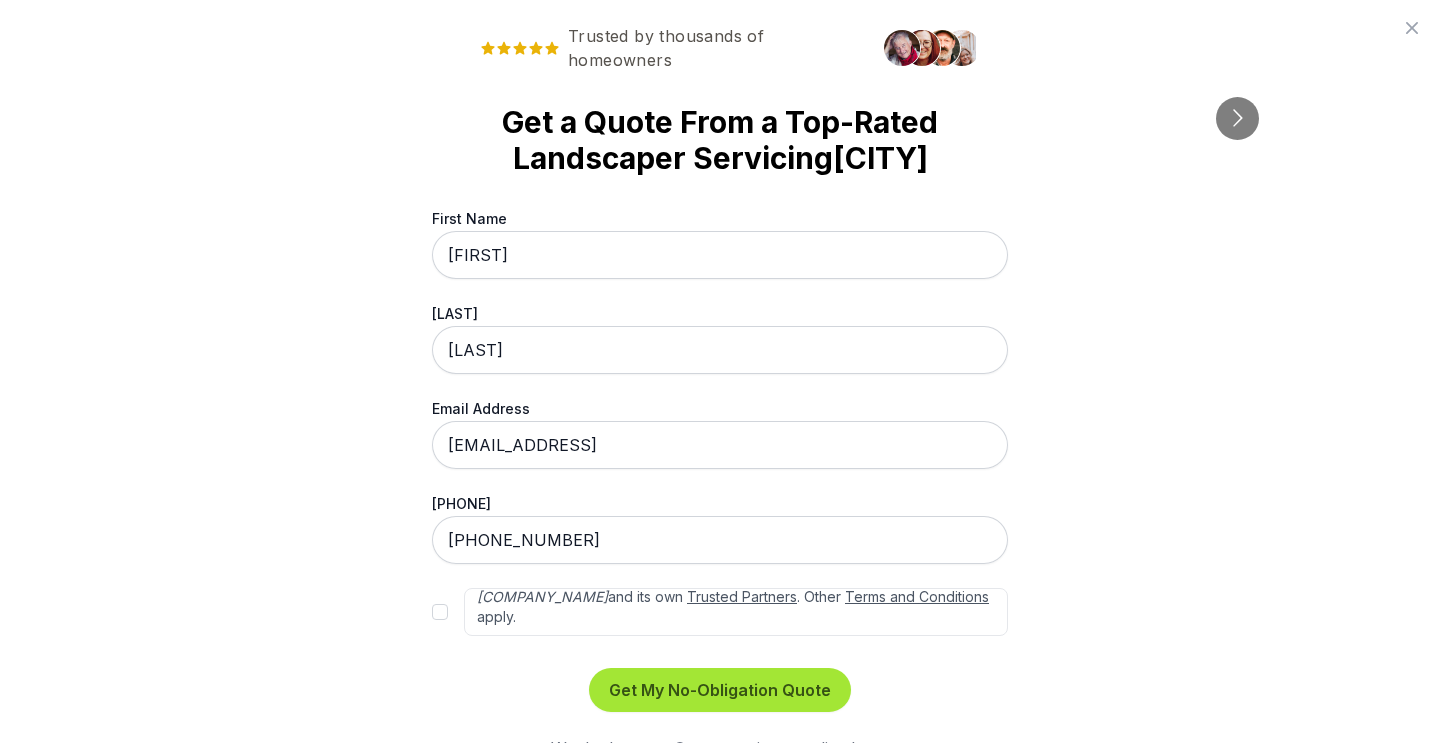 click on "Get My No-Obligation Quote" at bounding box center [720, 690] 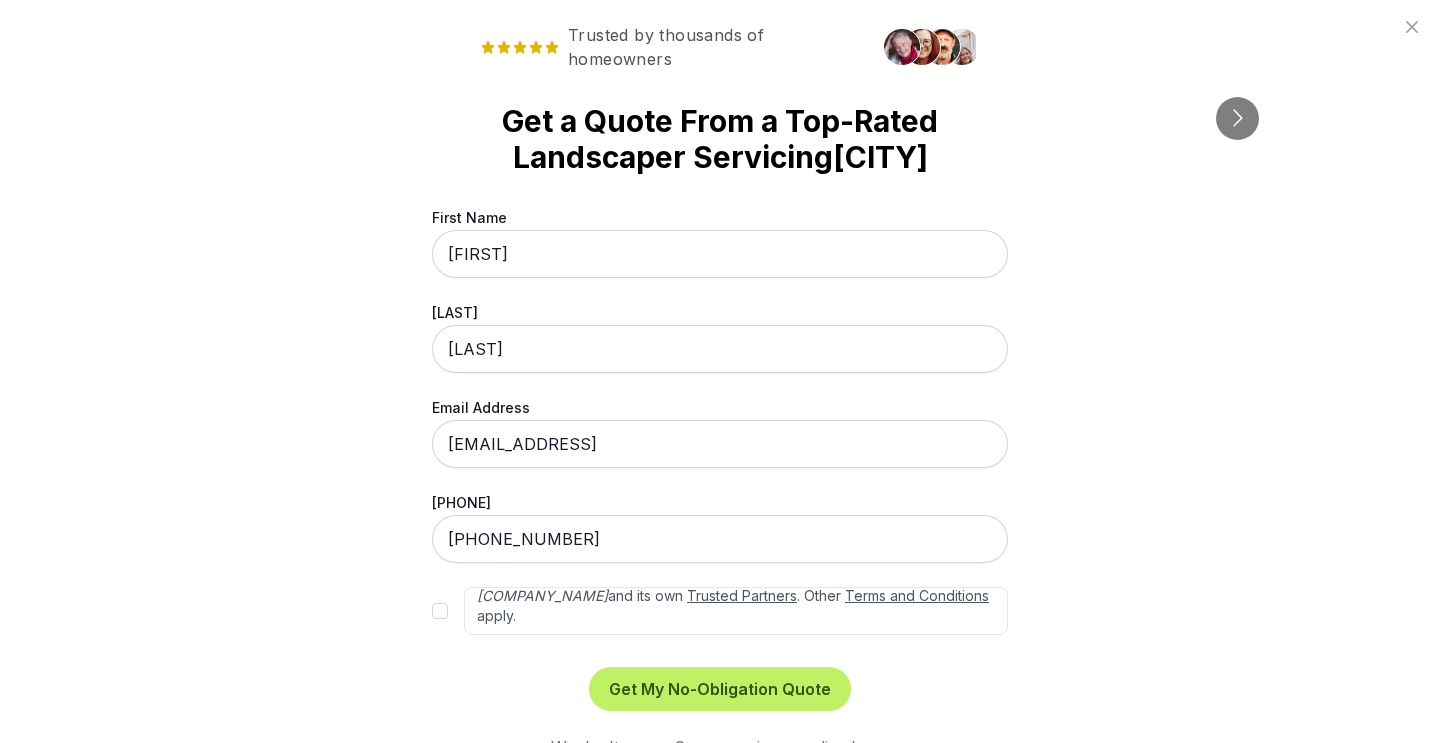 scroll, scrollTop: 41, scrollLeft: 0, axis: vertical 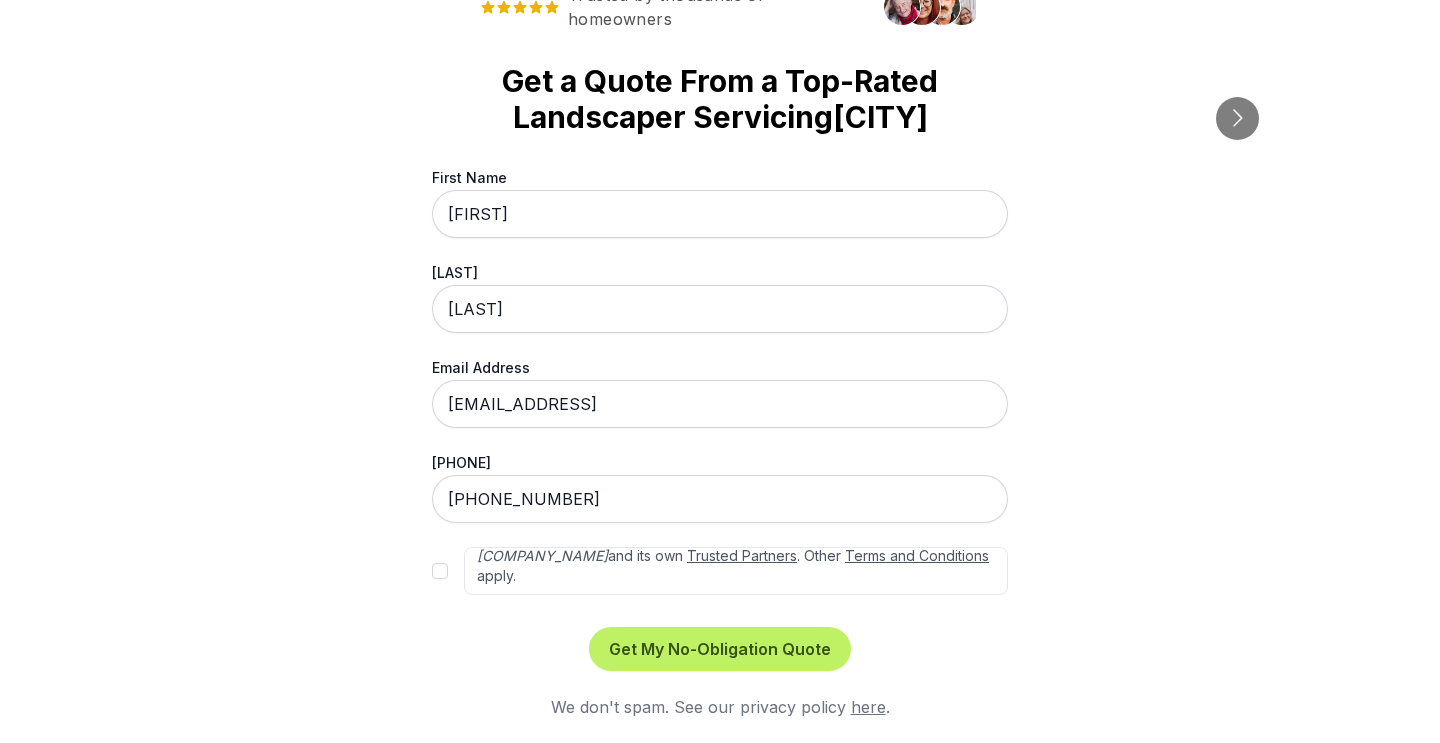 click on "By submitting this form,   you consent to be contacted by sod installers   at the number you've given, by live, automated, pre-recorded, or artificial voice calls, and/or texts. This is to ensure we can efficiently assist you in finding the right services for your needs. Our partner network is supplemented by   Networx Systems, Inc.  and its own   Trusted Partners . Other   Terms and Conditions   apply." at bounding box center [440, 571] 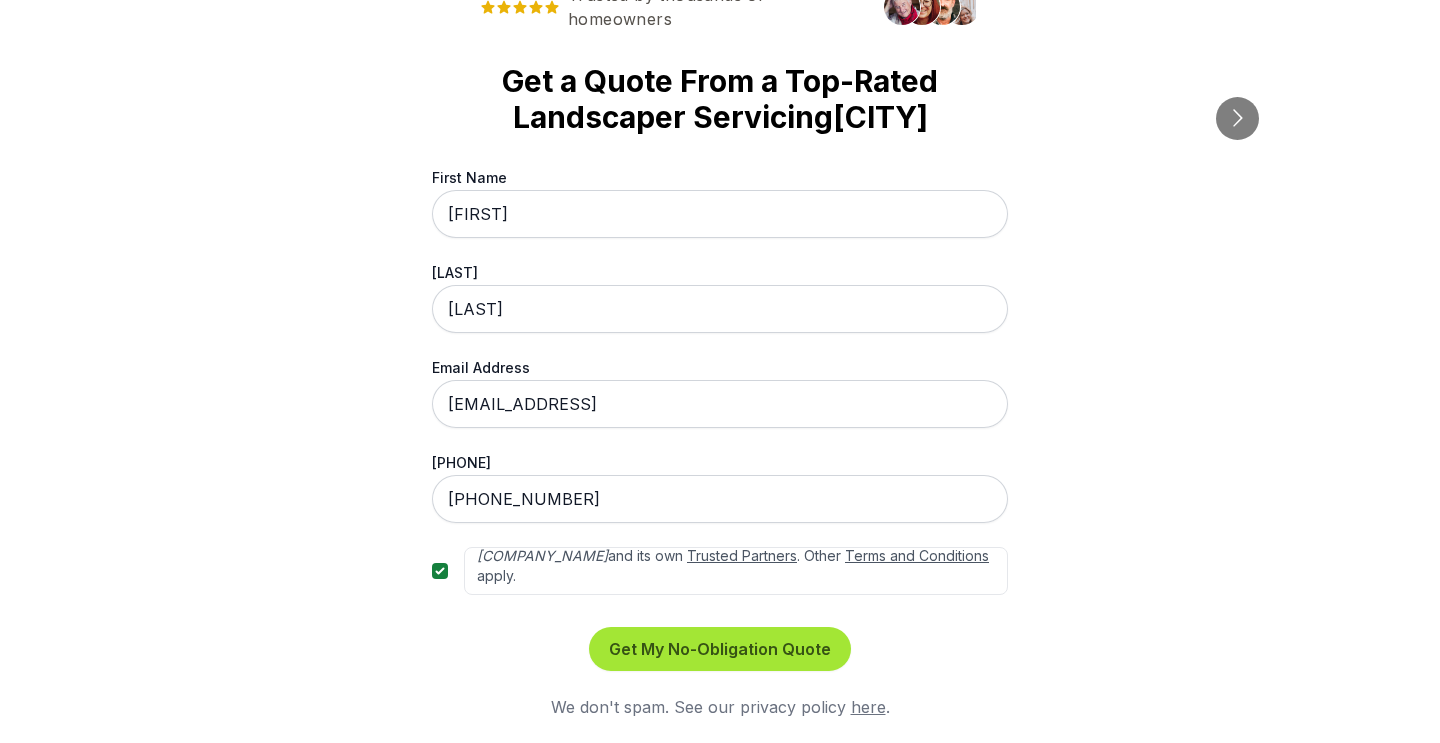 click on "Get My No-Obligation Quote" at bounding box center (720, 649) 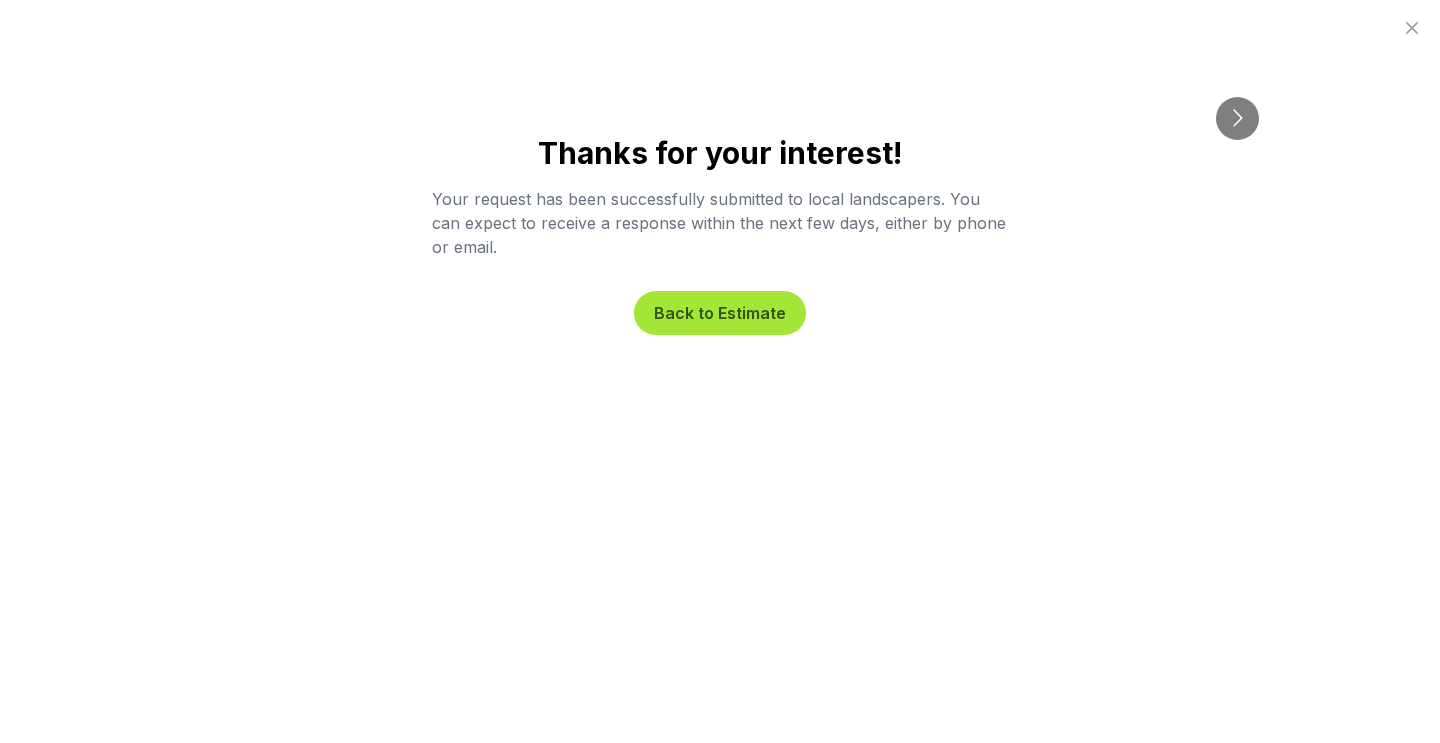 click on "Back to Estimate" at bounding box center [720, 313] 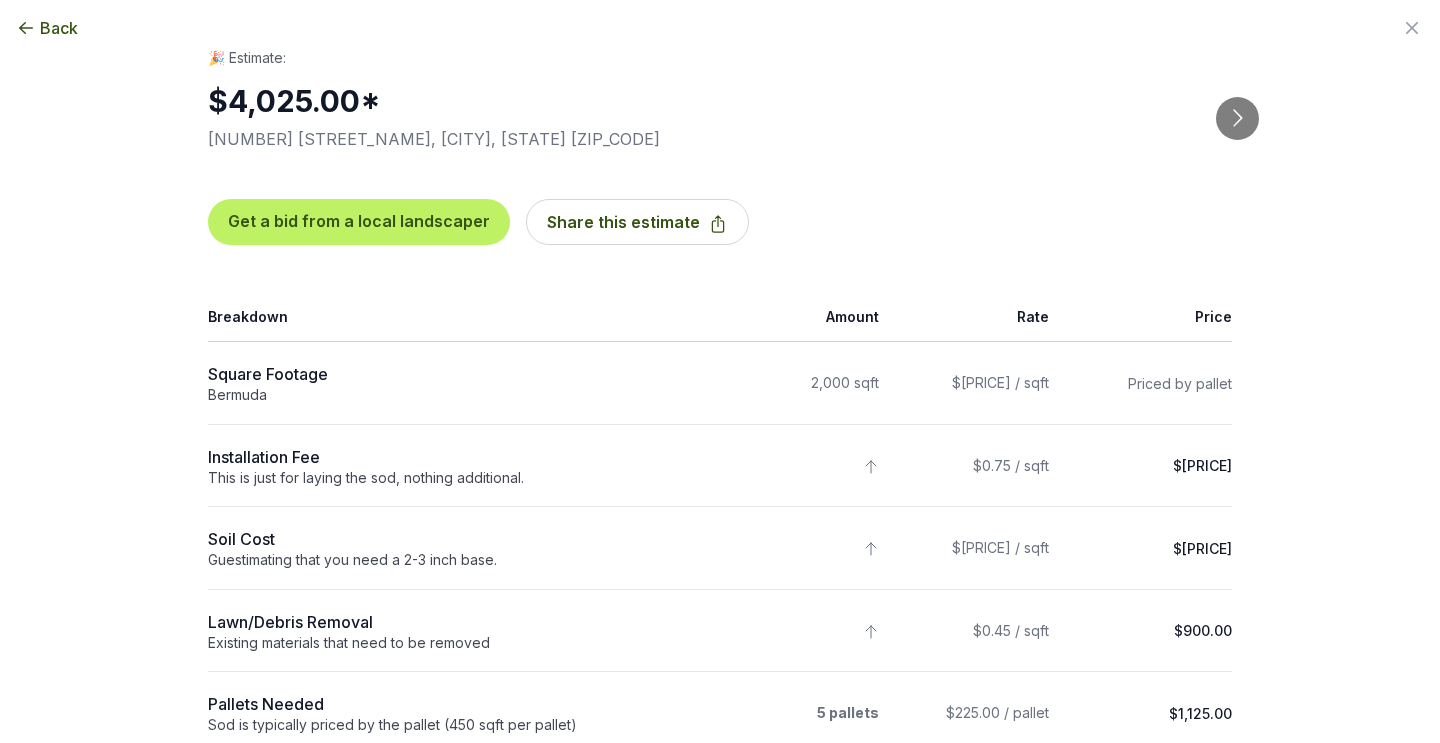 scroll, scrollTop: 0, scrollLeft: 0, axis: both 